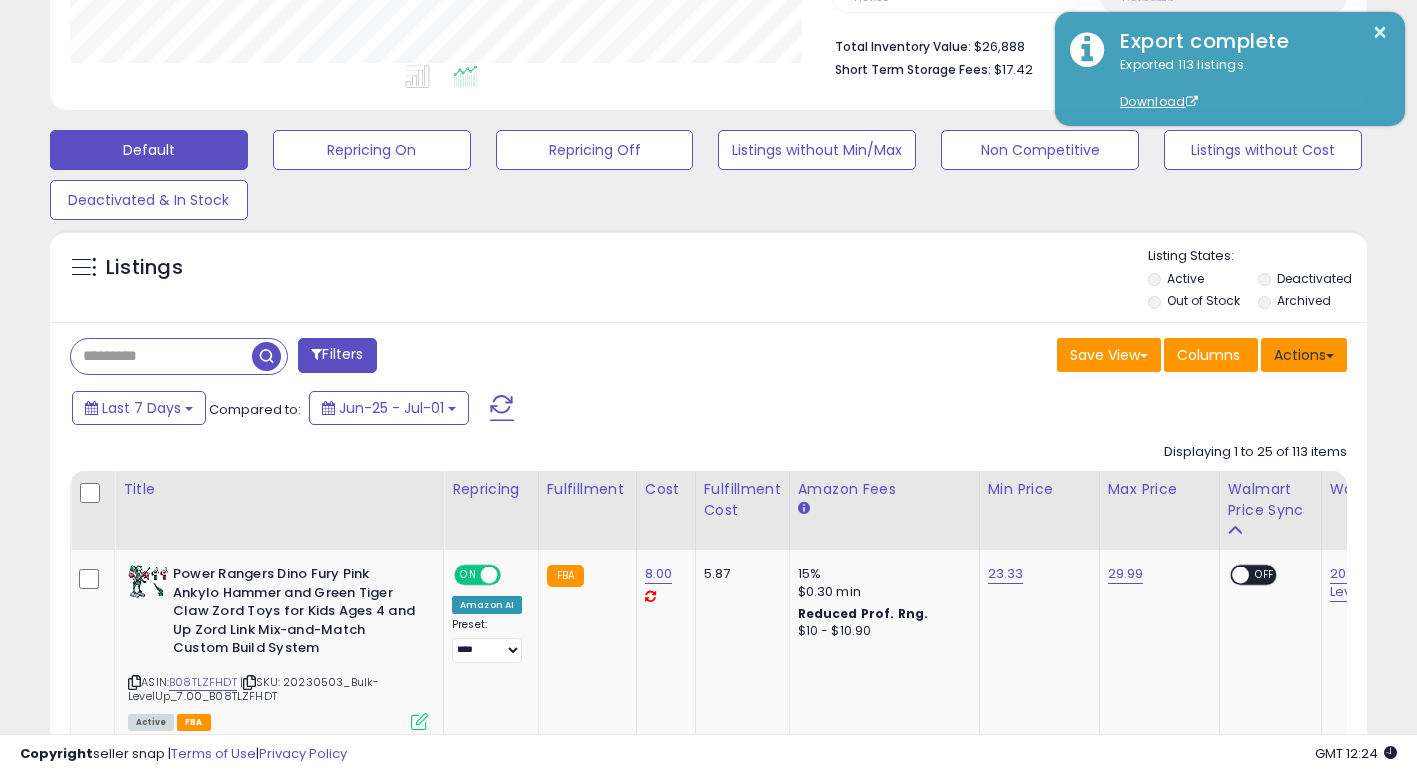 click on "Actions" at bounding box center (1304, 355) 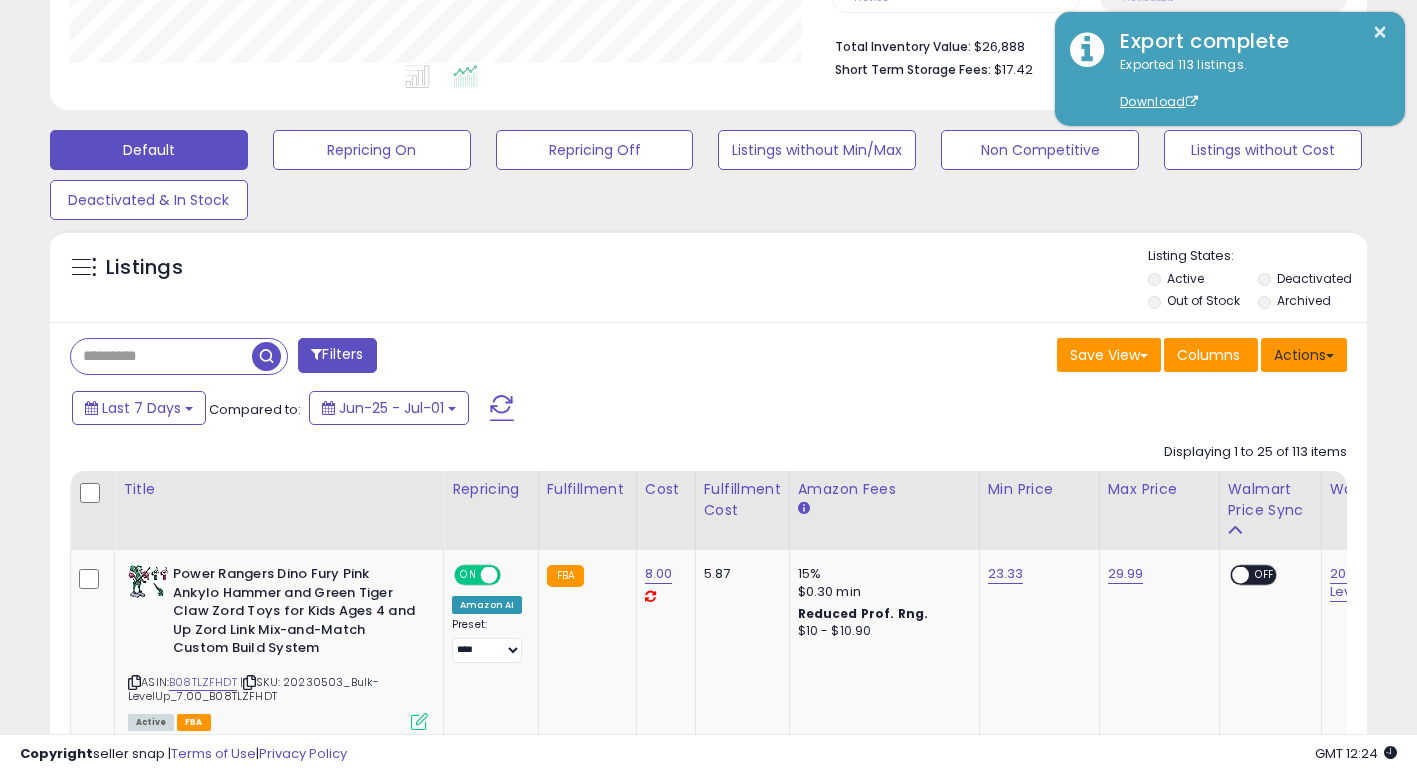 scroll, scrollTop: 500, scrollLeft: 0, axis: vertical 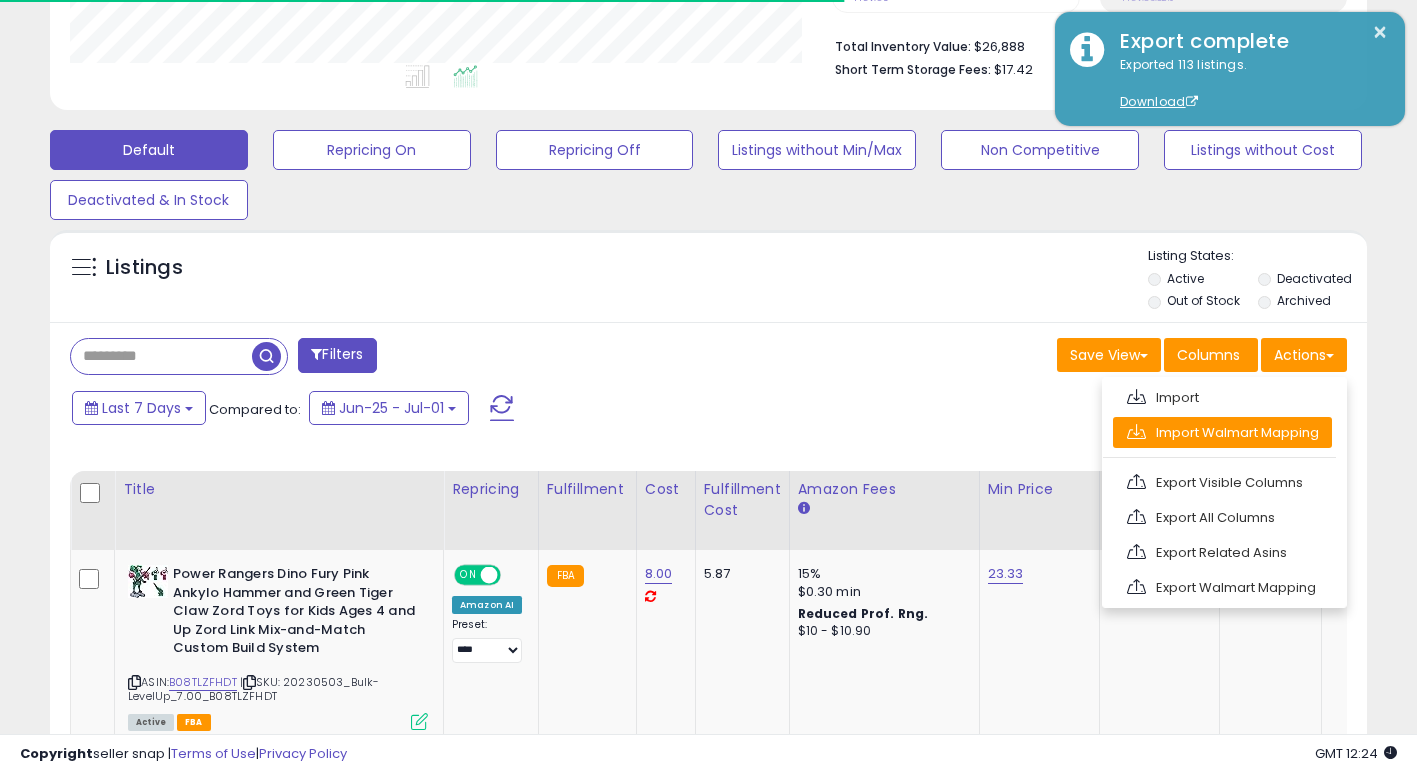 click on "Import Walmart Mapping" at bounding box center [1222, 432] 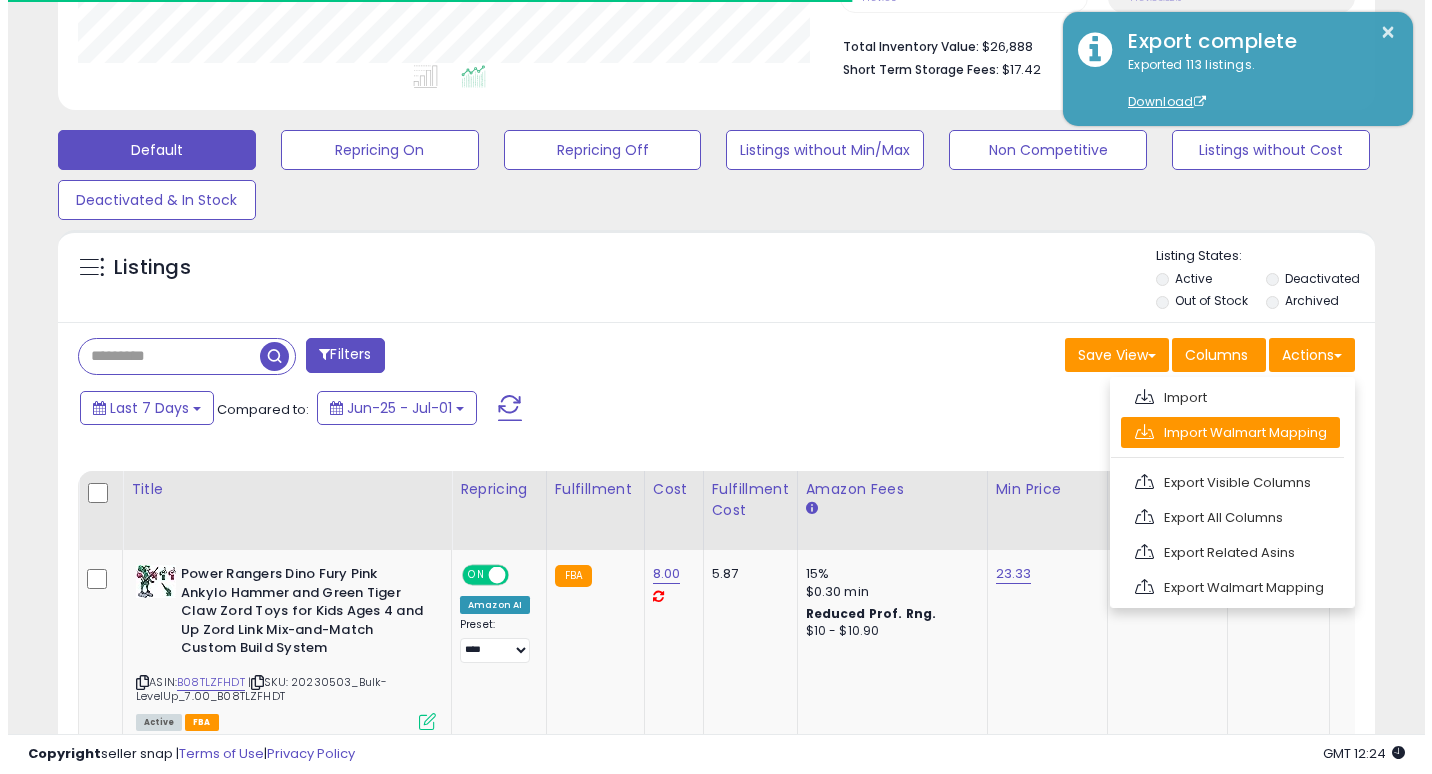 scroll, scrollTop: 999590, scrollLeft: 999229, axis: both 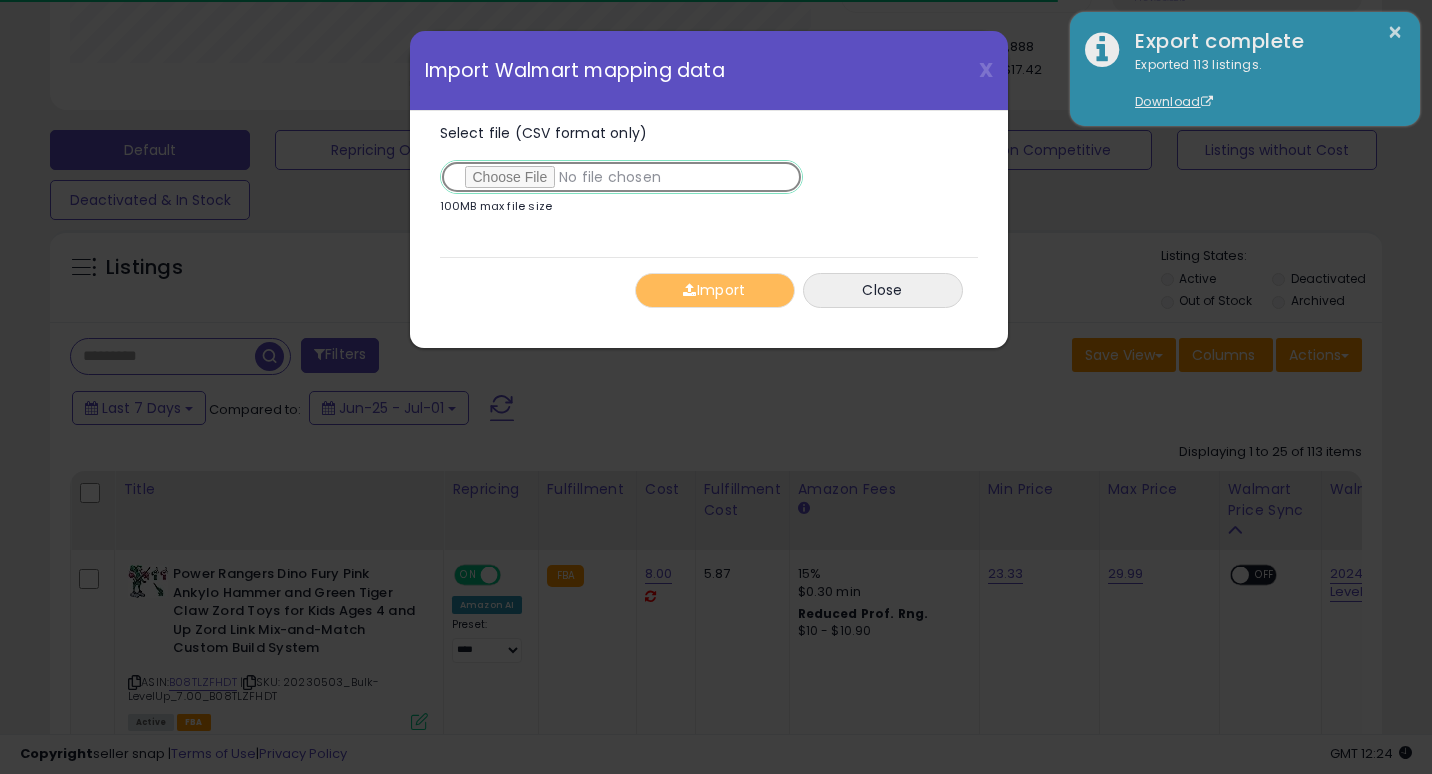 click on "Select file (CSV format only)" at bounding box center (621, 177) 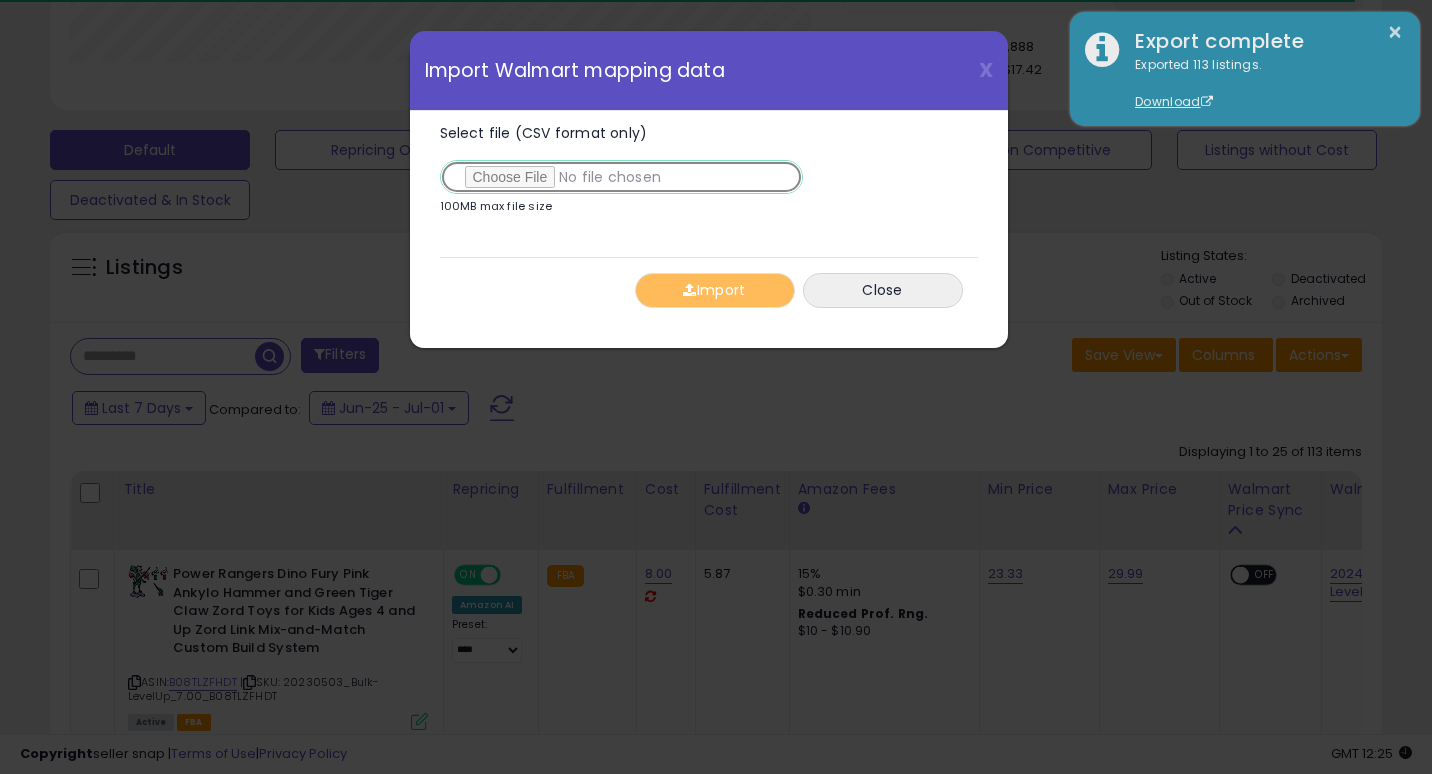 type on "**********" 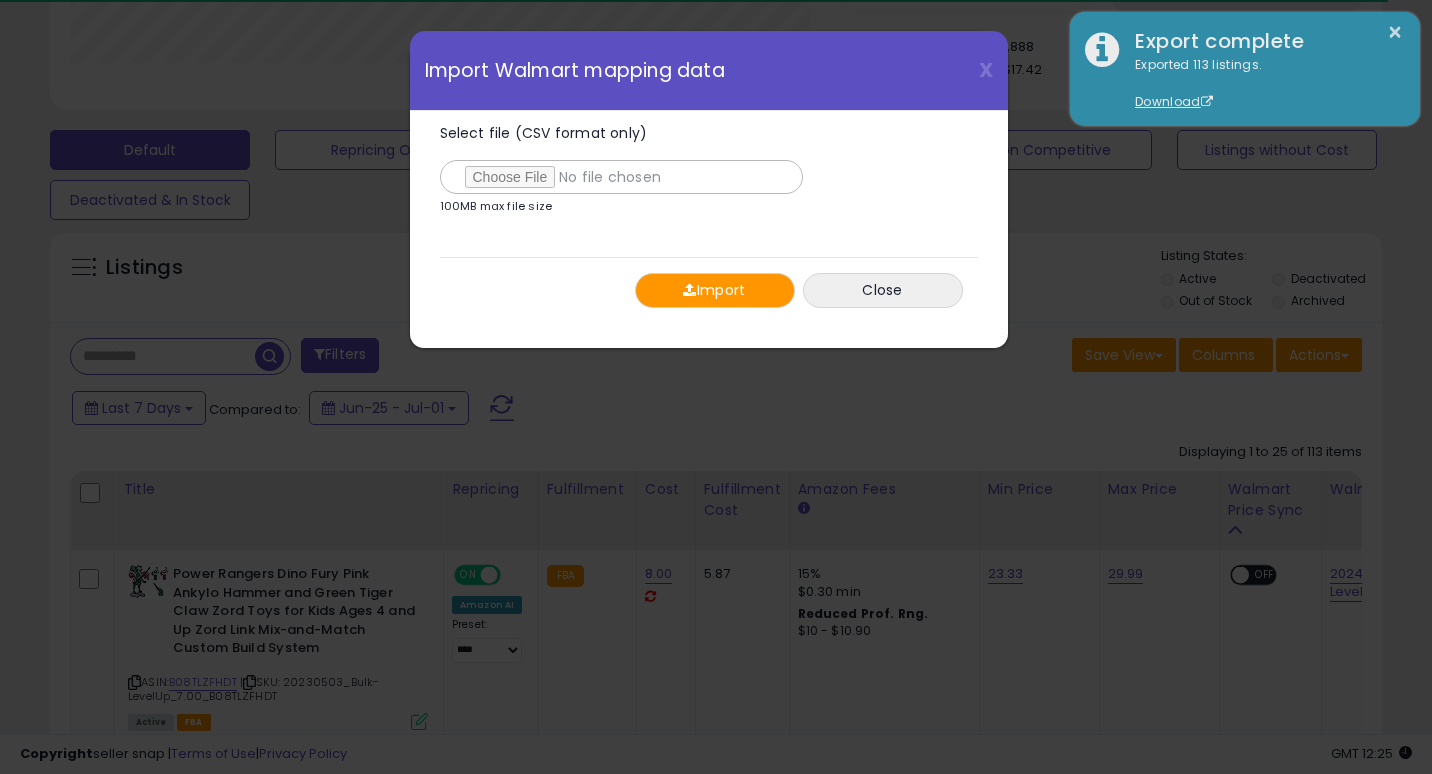 click on "Import" at bounding box center [715, 290] 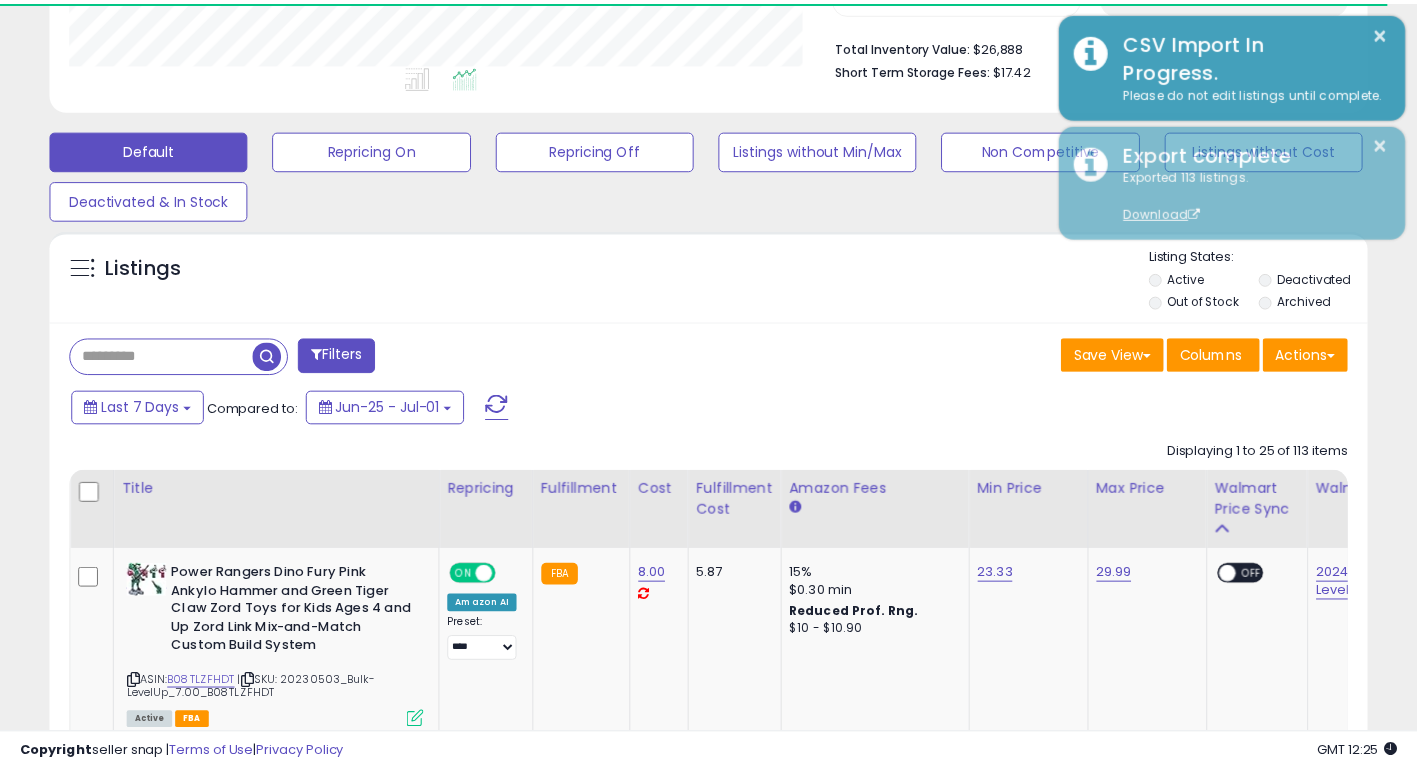 scroll, scrollTop: 410, scrollLeft: 762, axis: both 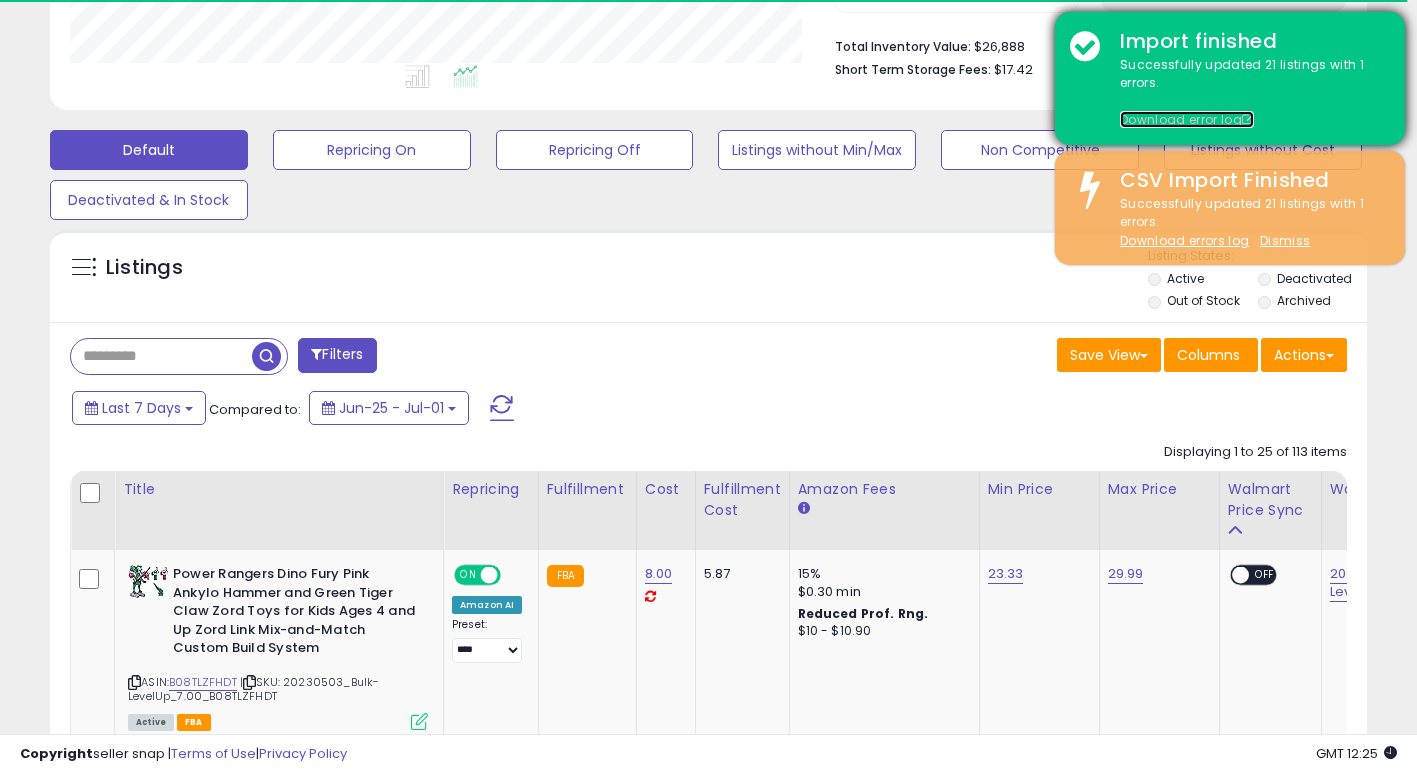 click on "Download error log" at bounding box center (1187, 119) 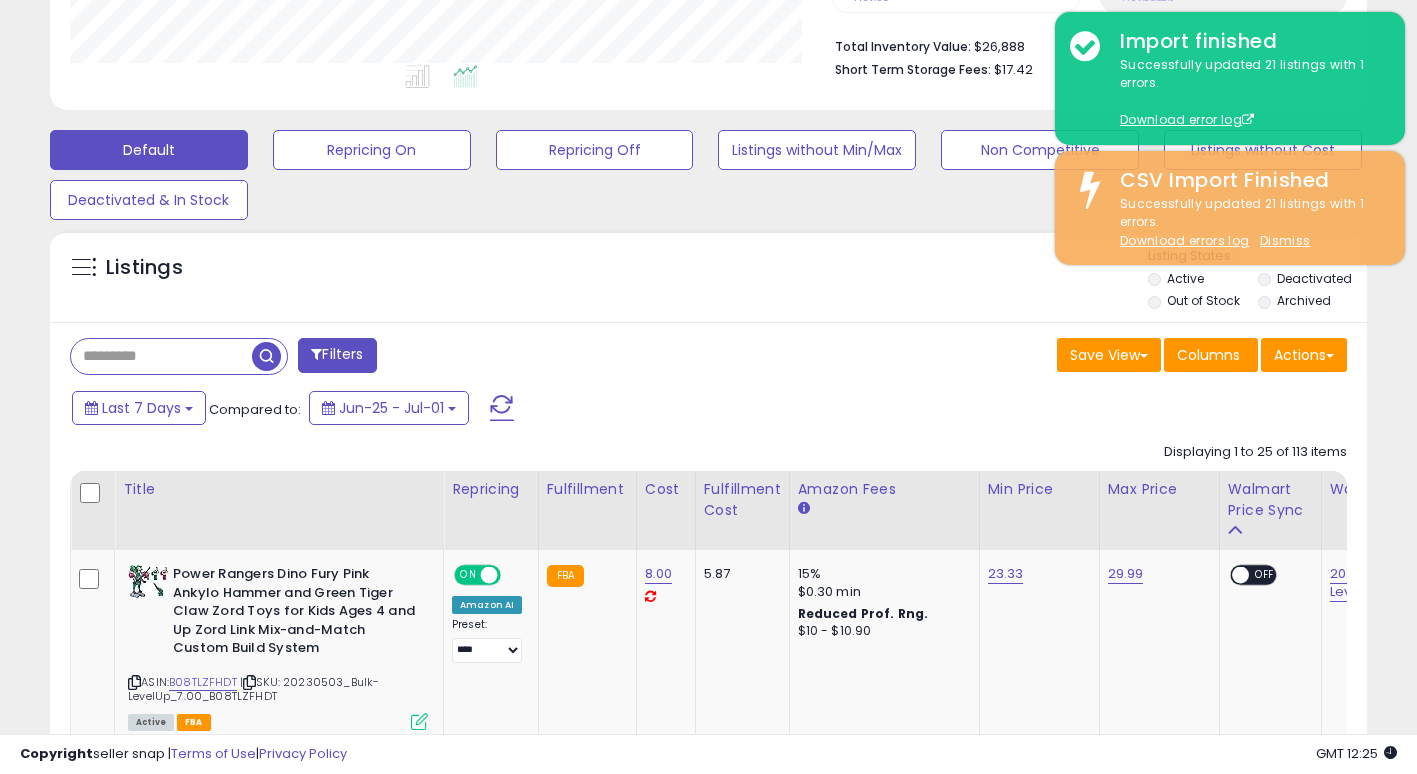 click on "Filters
Save View
Save As New View
Update Current View
Columns" at bounding box center (708, 2635) 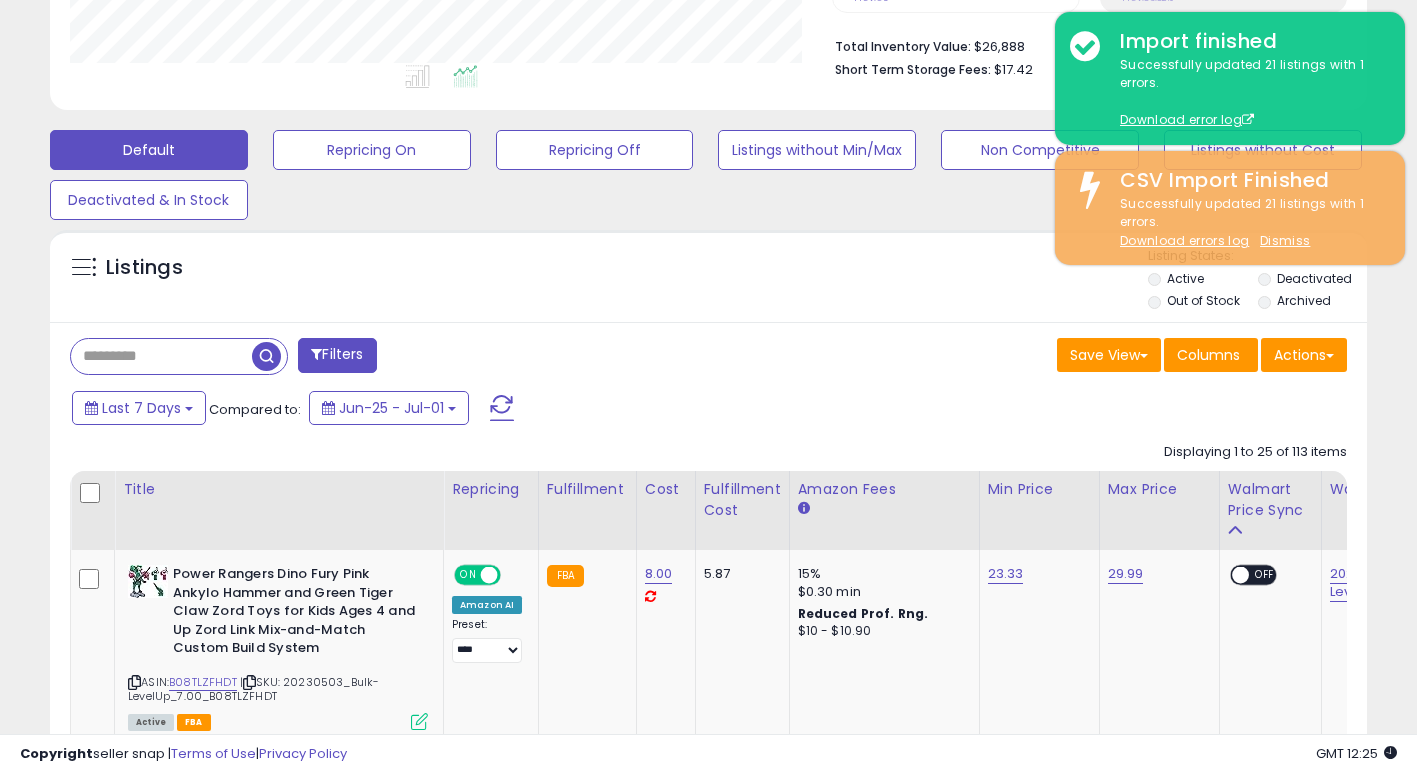 click on "Save View
Save As New View
Update Current View
Columns
Actions
Import  Import Walmart Mapping" at bounding box center (1036, 357) 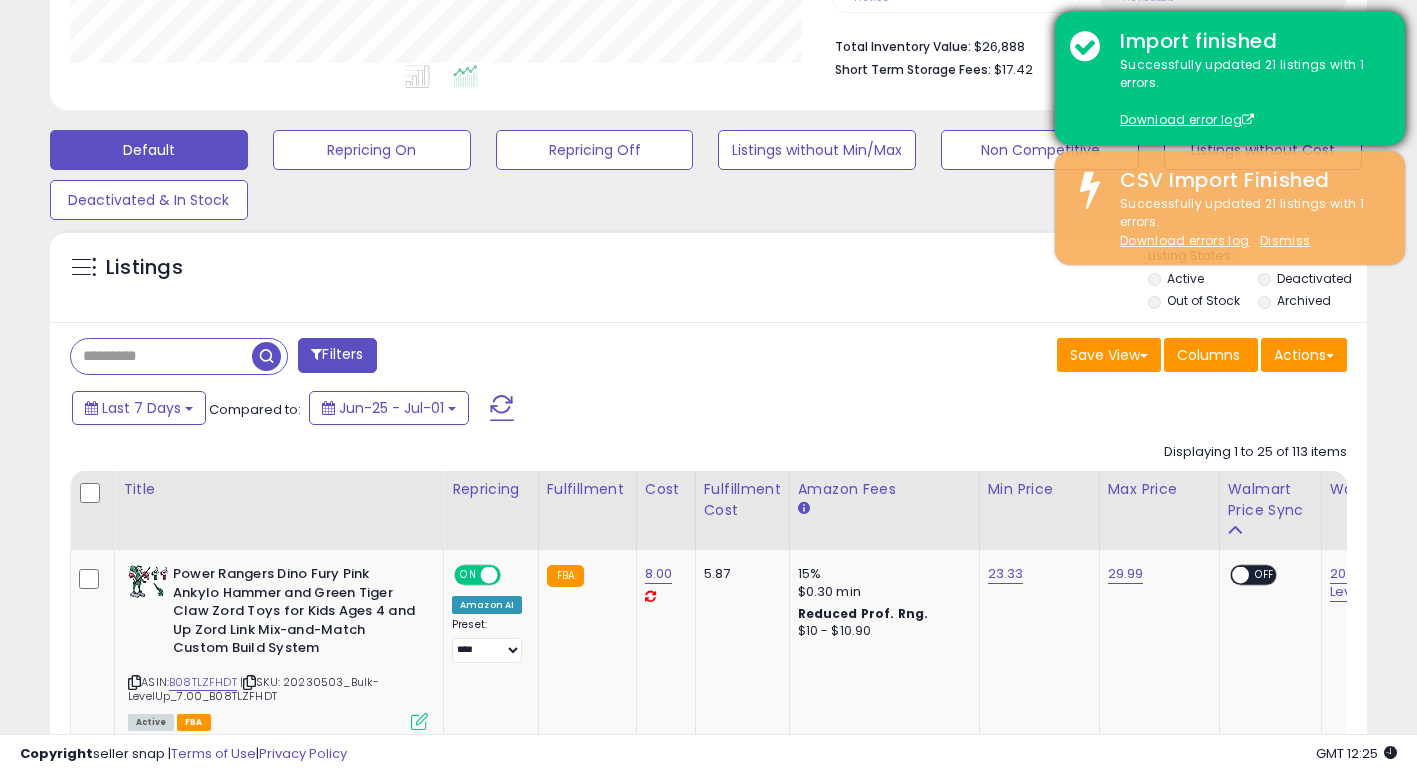 click on "Successfully updated 21 listings with 1 errors. Download error log" at bounding box center [1247, 93] 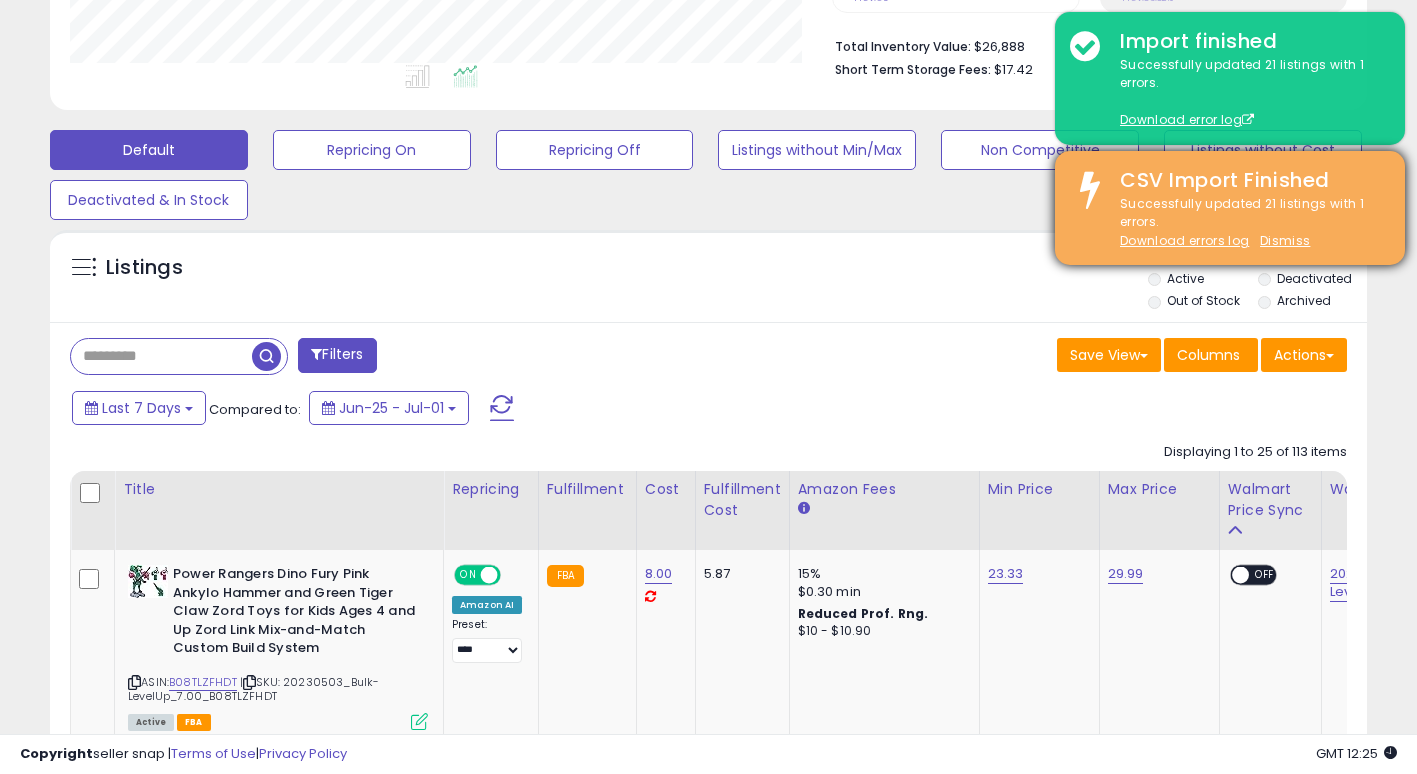click on "CSV Import Finished" at bounding box center [1247, 180] 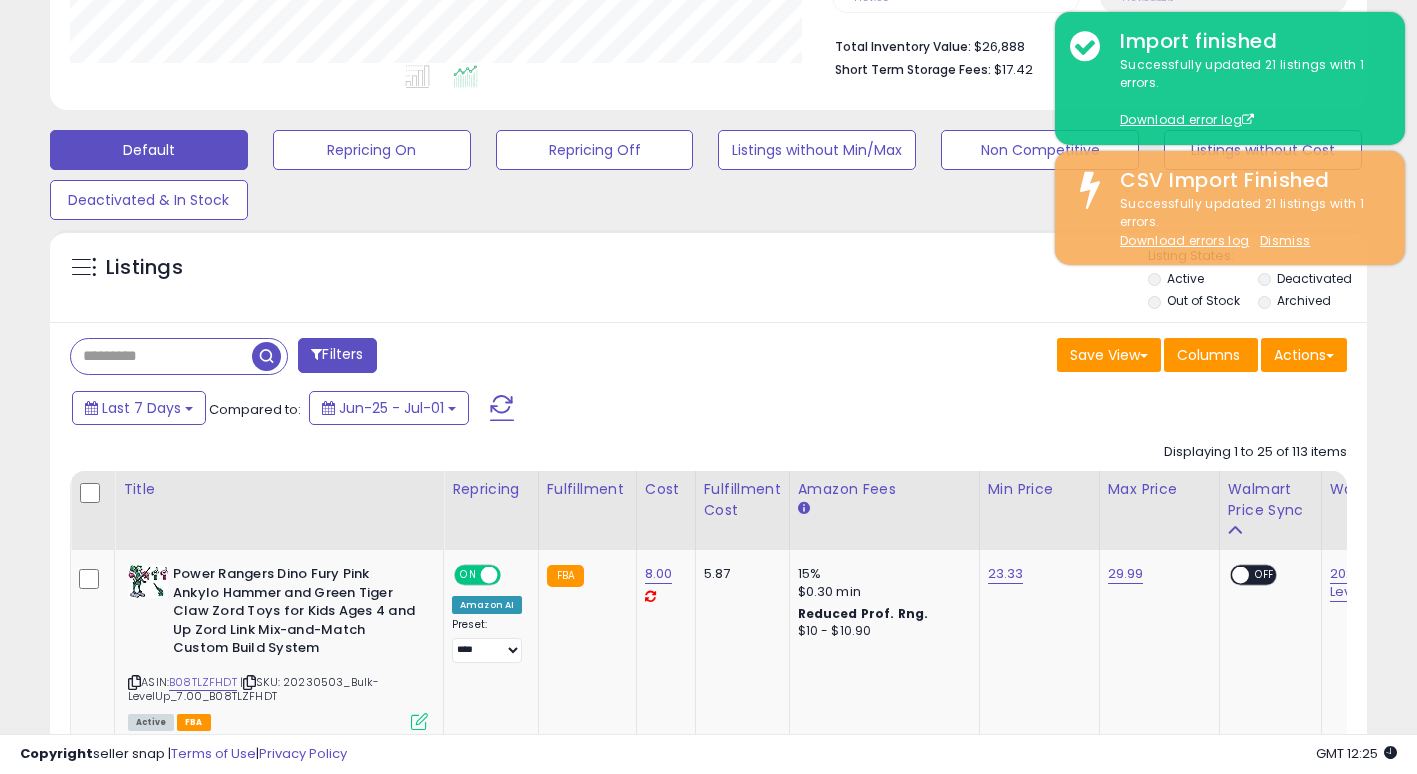 click on "Listings" at bounding box center (708, 281) 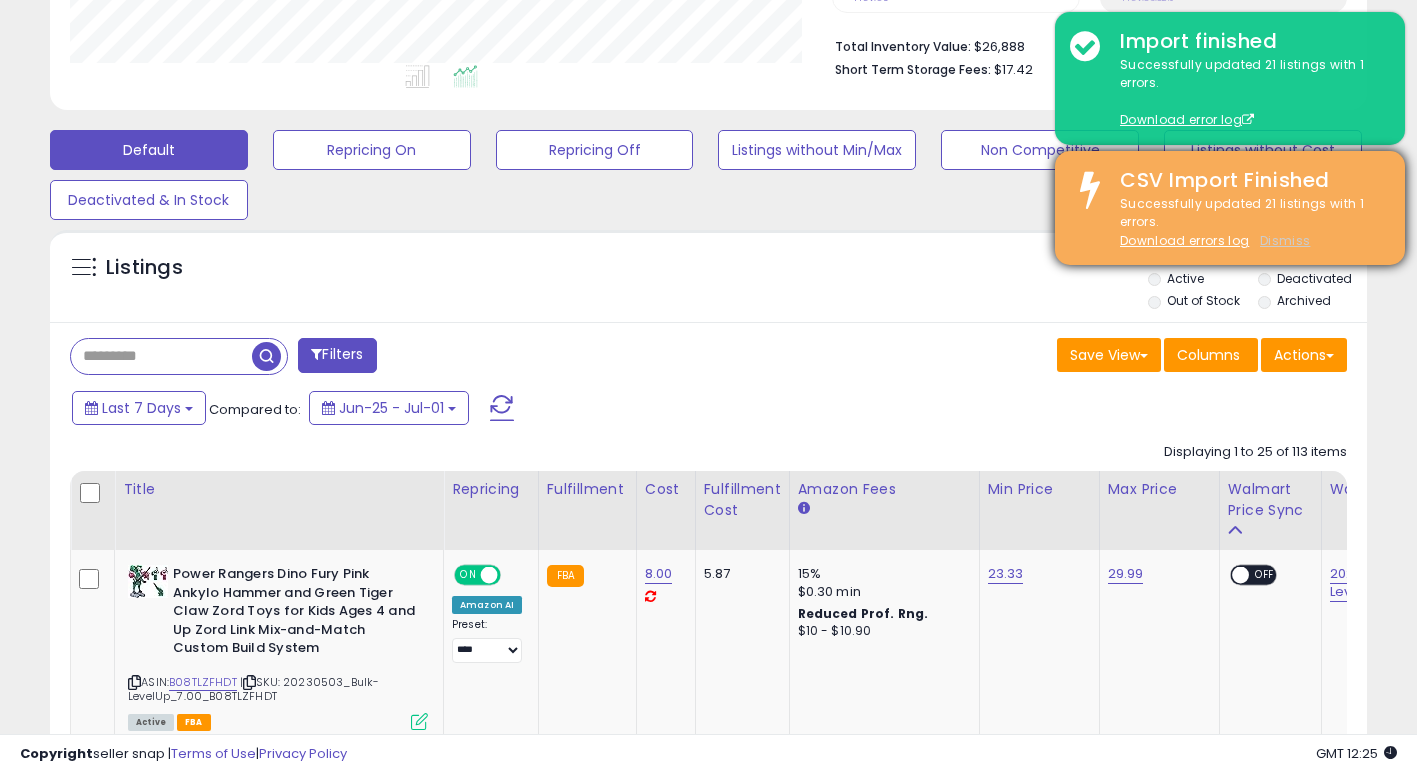 click on "Dismiss" at bounding box center [1285, 240] 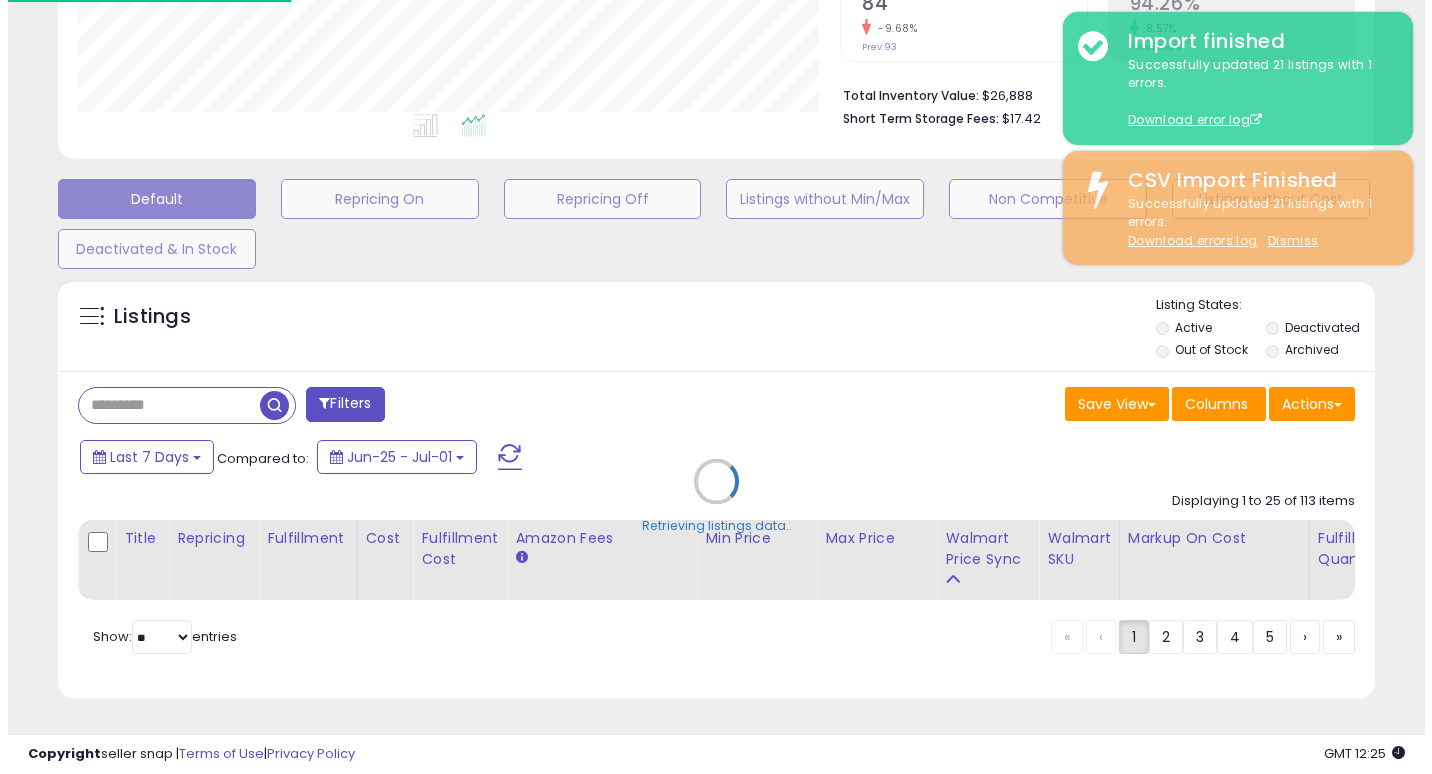 scroll, scrollTop: 466, scrollLeft: 0, axis: vertical 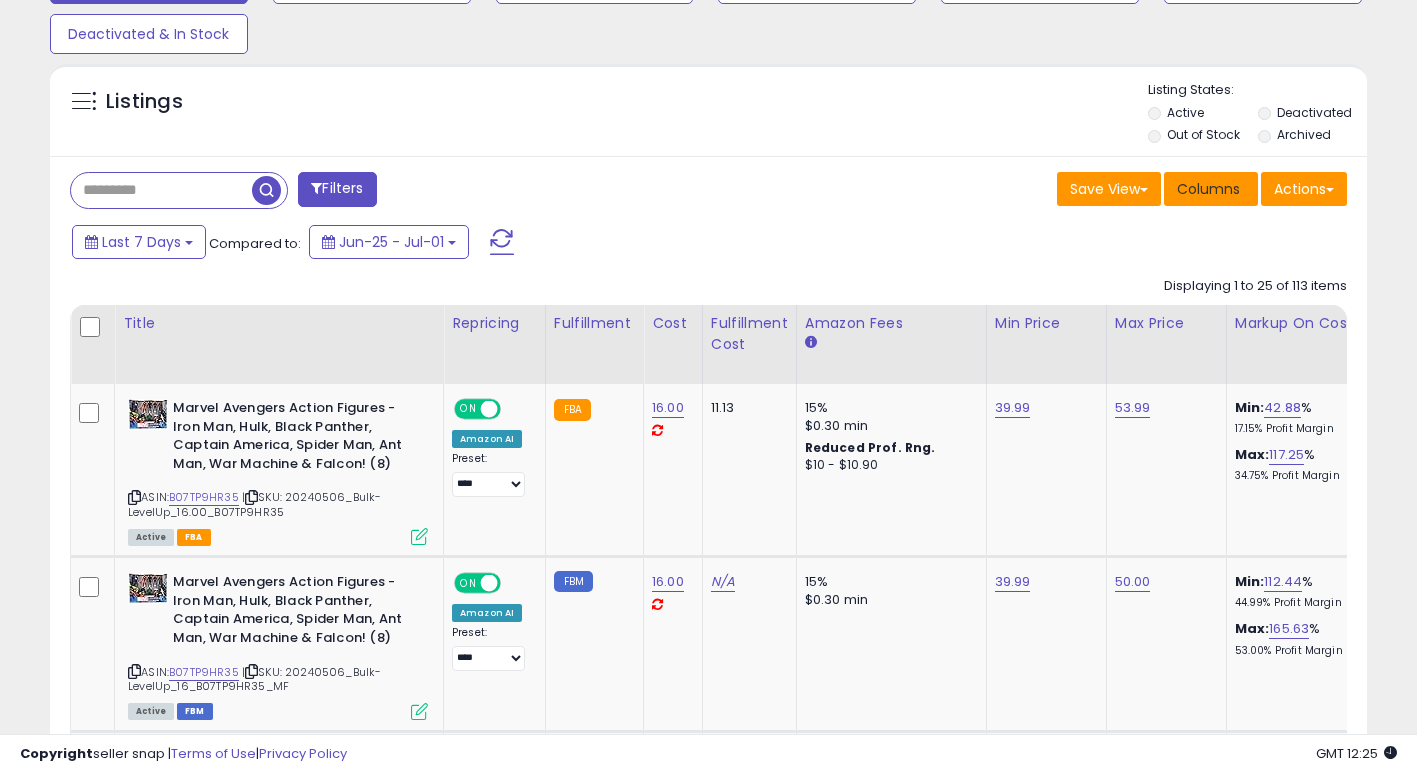click on "Columns" at bounding box center (1208, 189) 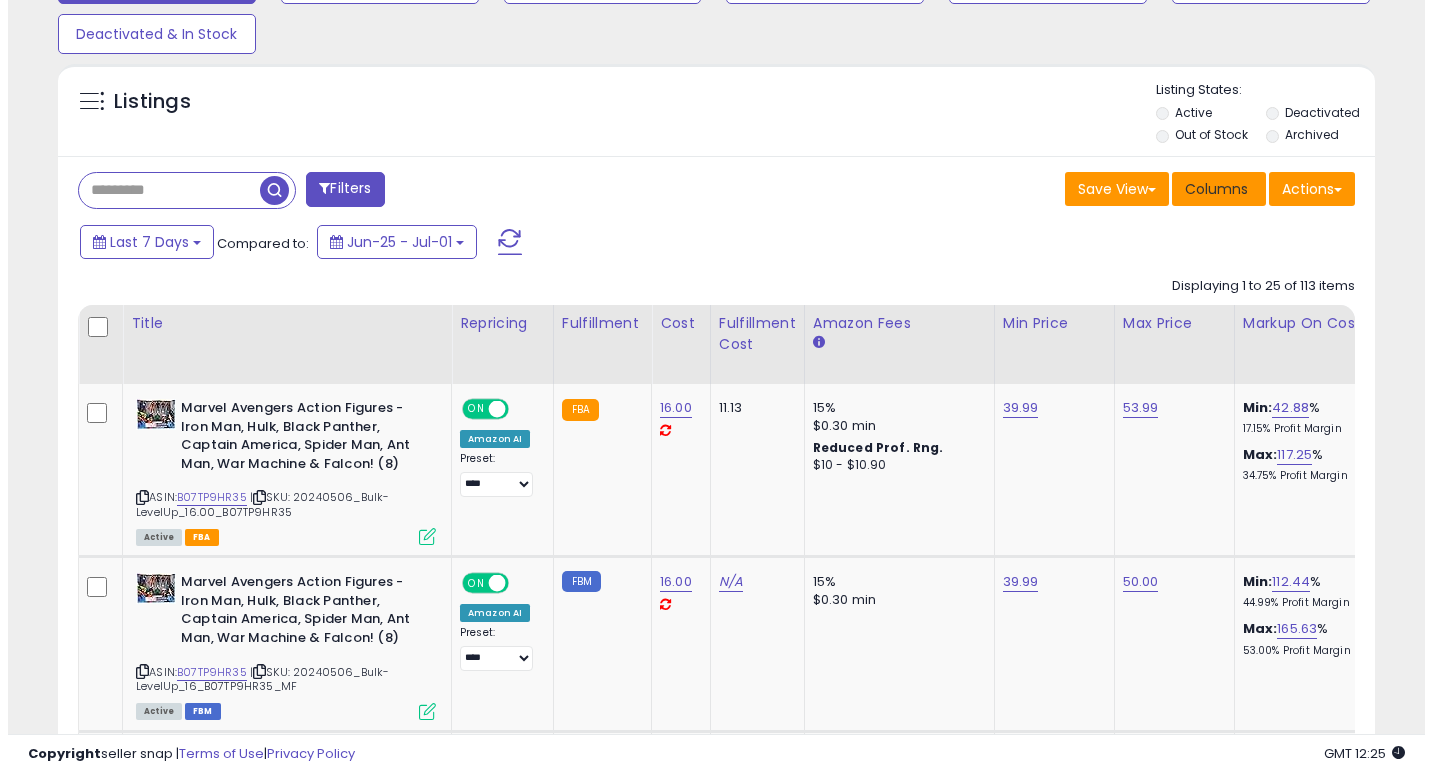 scroll, scrollTop: 999590, scrollLeft: 999229, axis: both 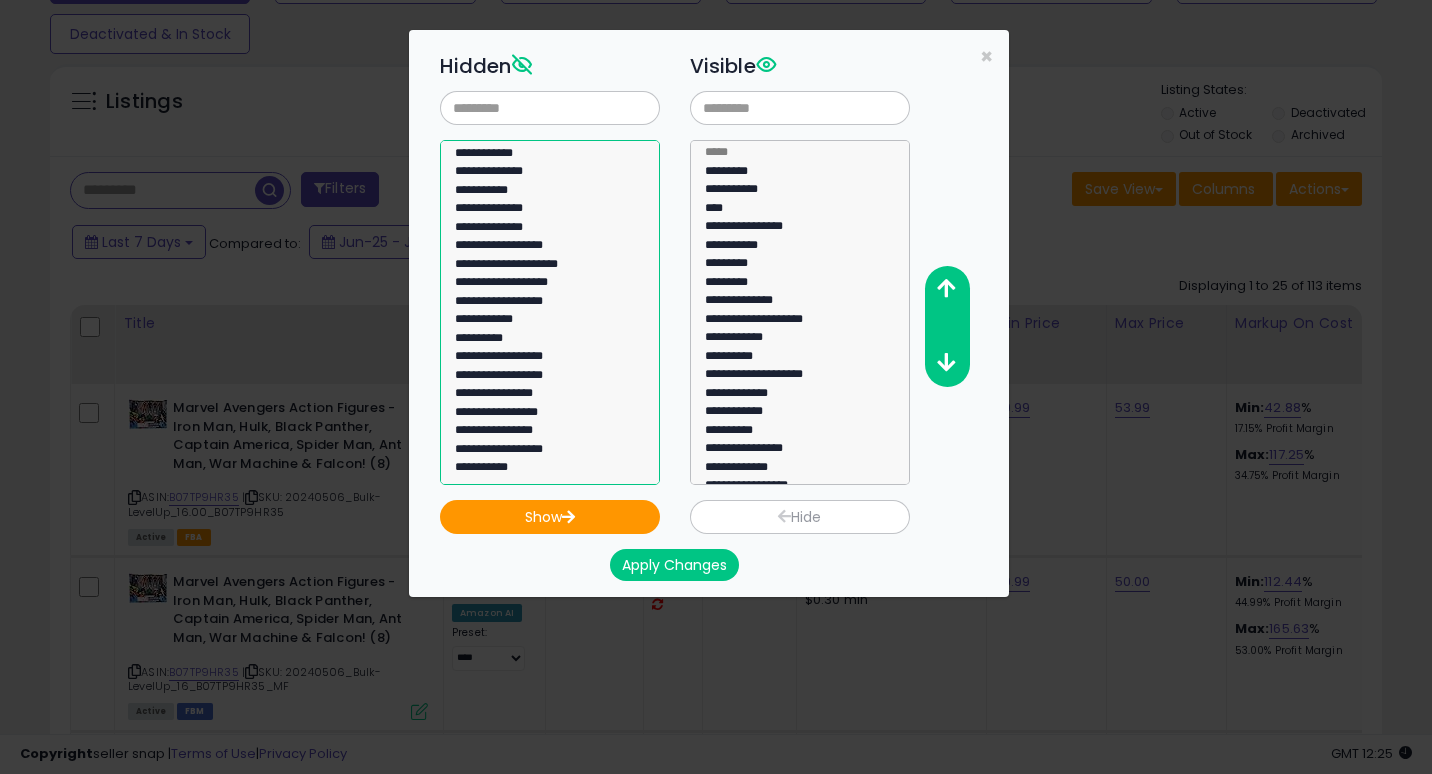 click on "**********" 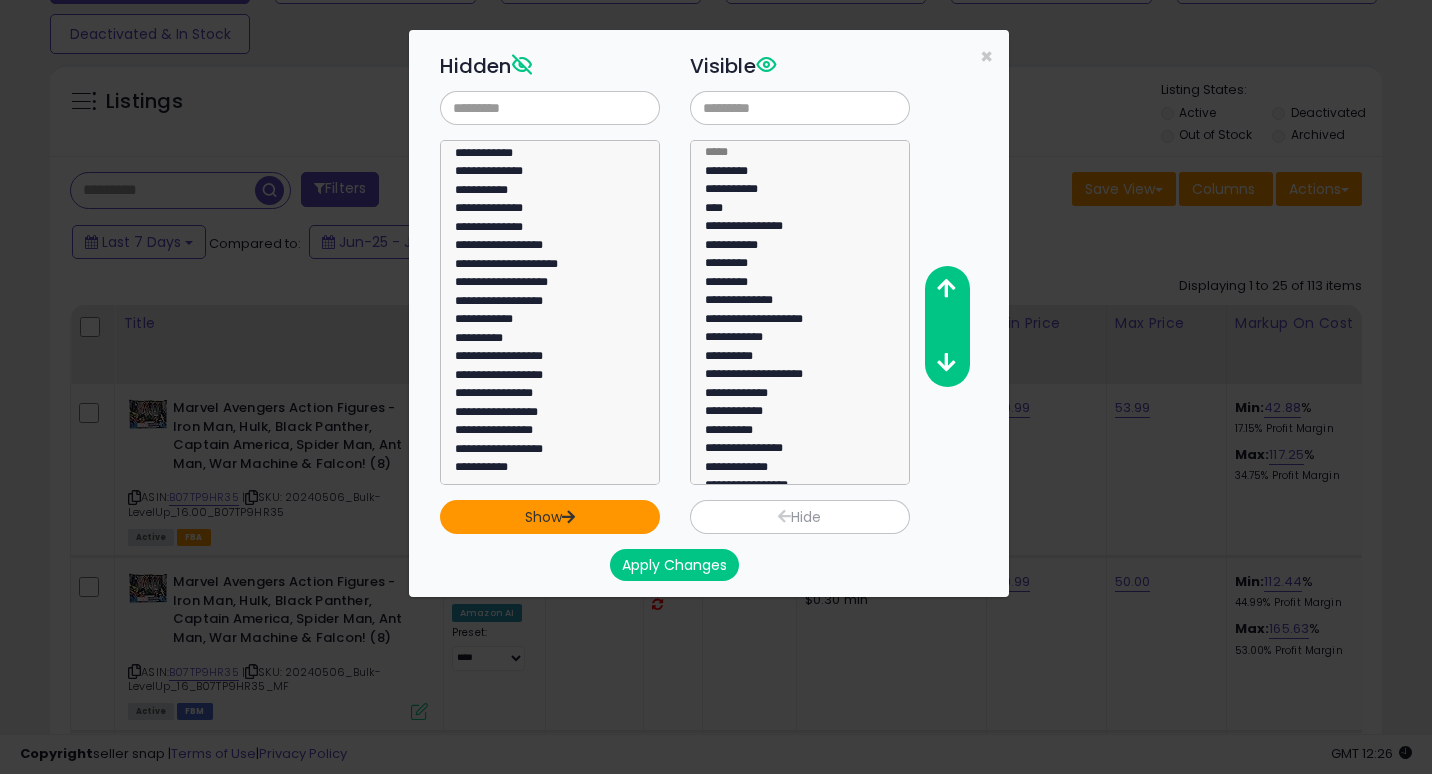 click on "Show" at bounding box center (550, 517) 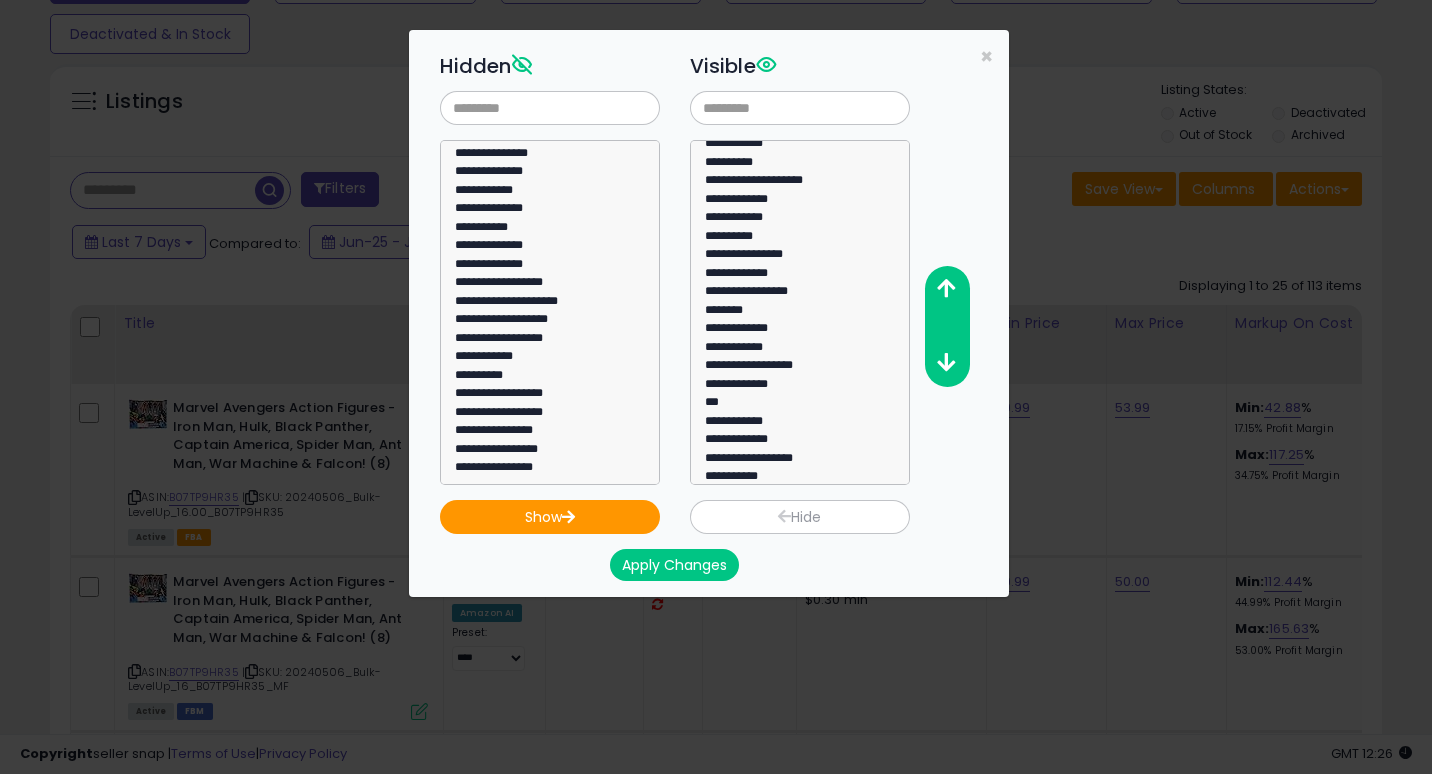 scroll, scrollTop: 203, scrollLeft: 0, axis: vertical 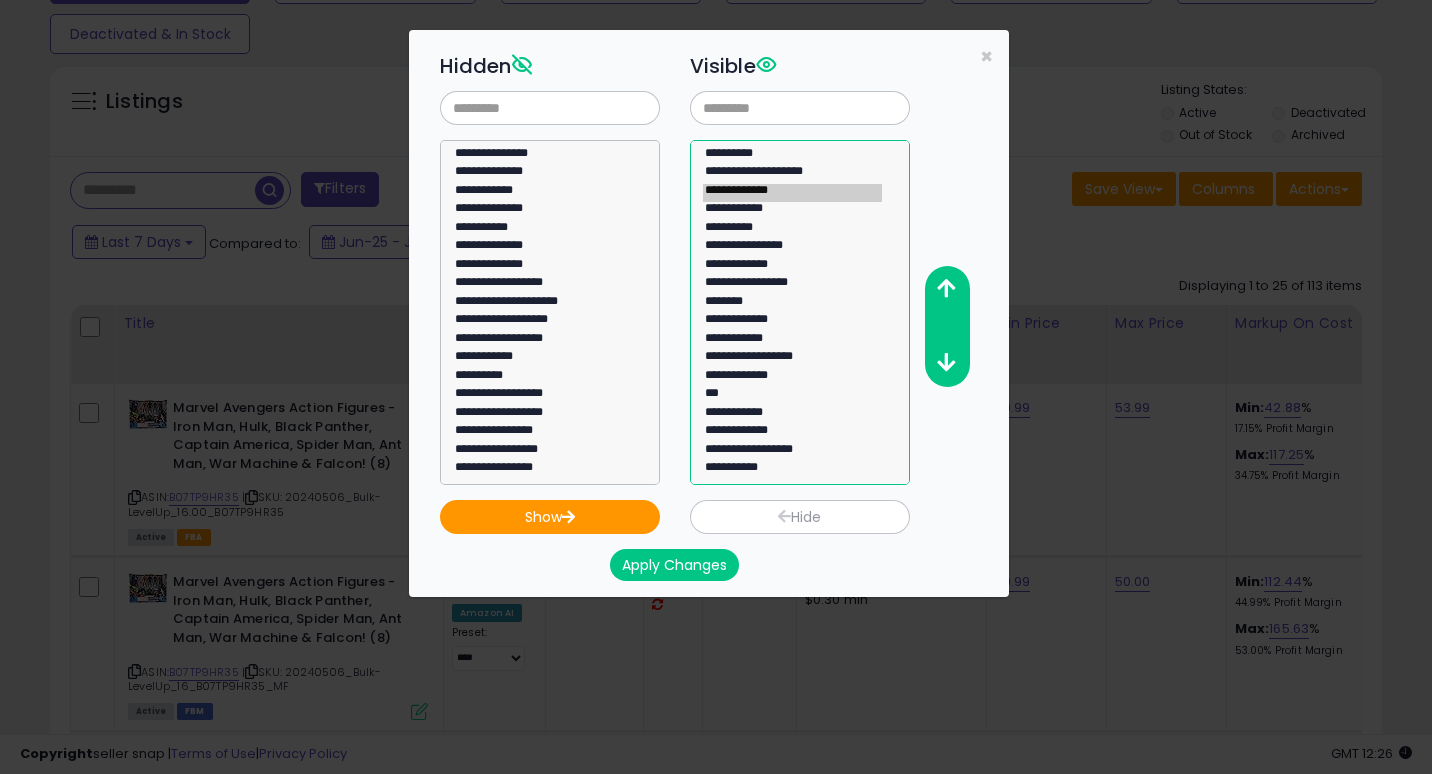 click on "**********" 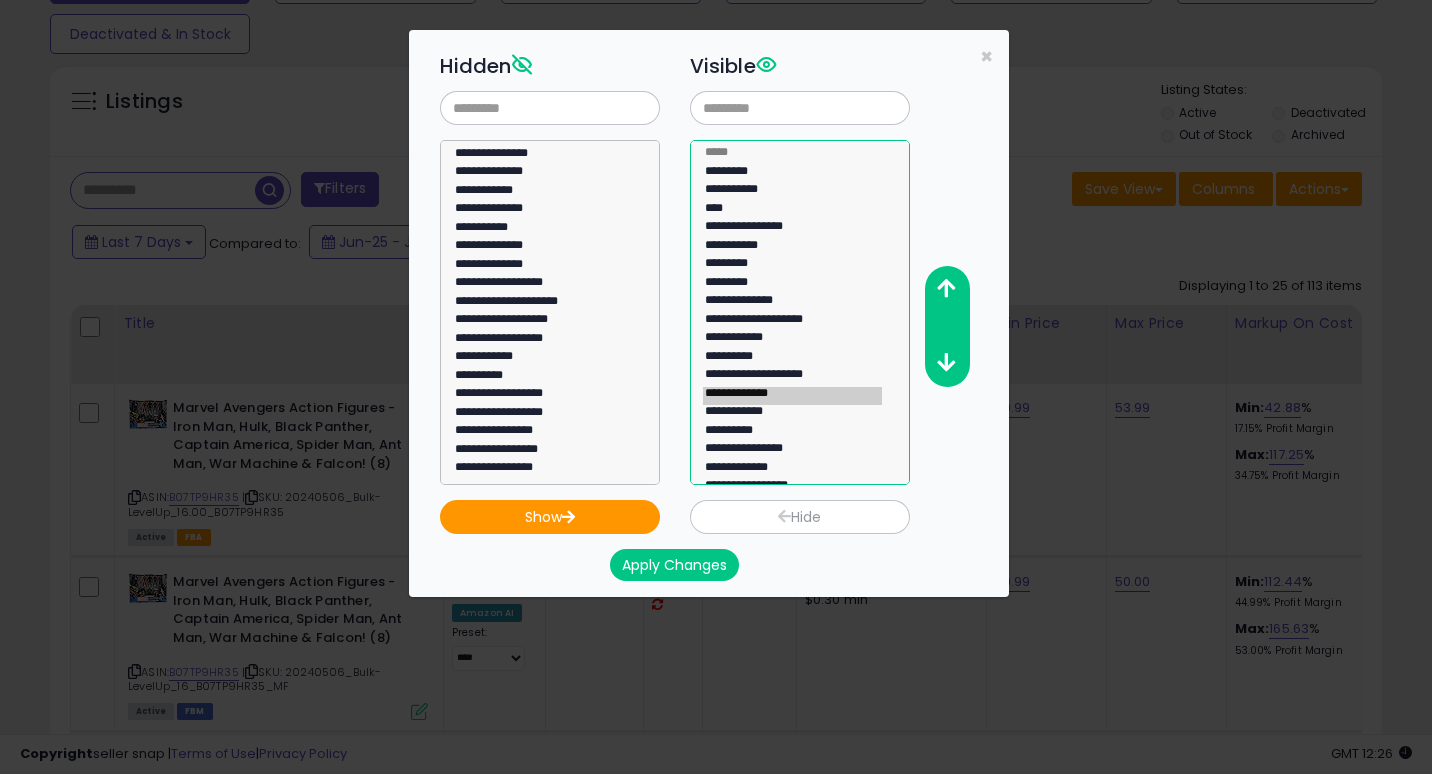 select on "**********" 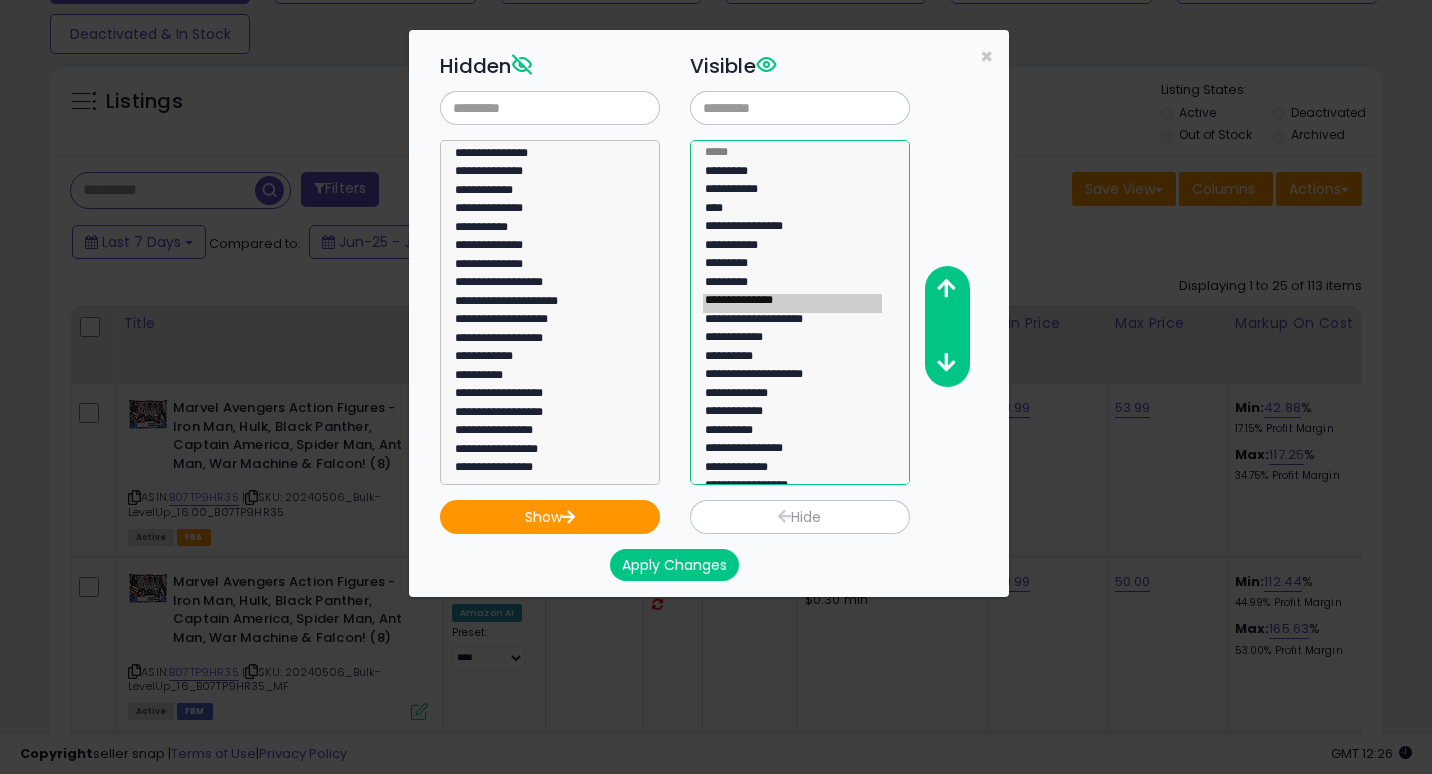 click on "**********" 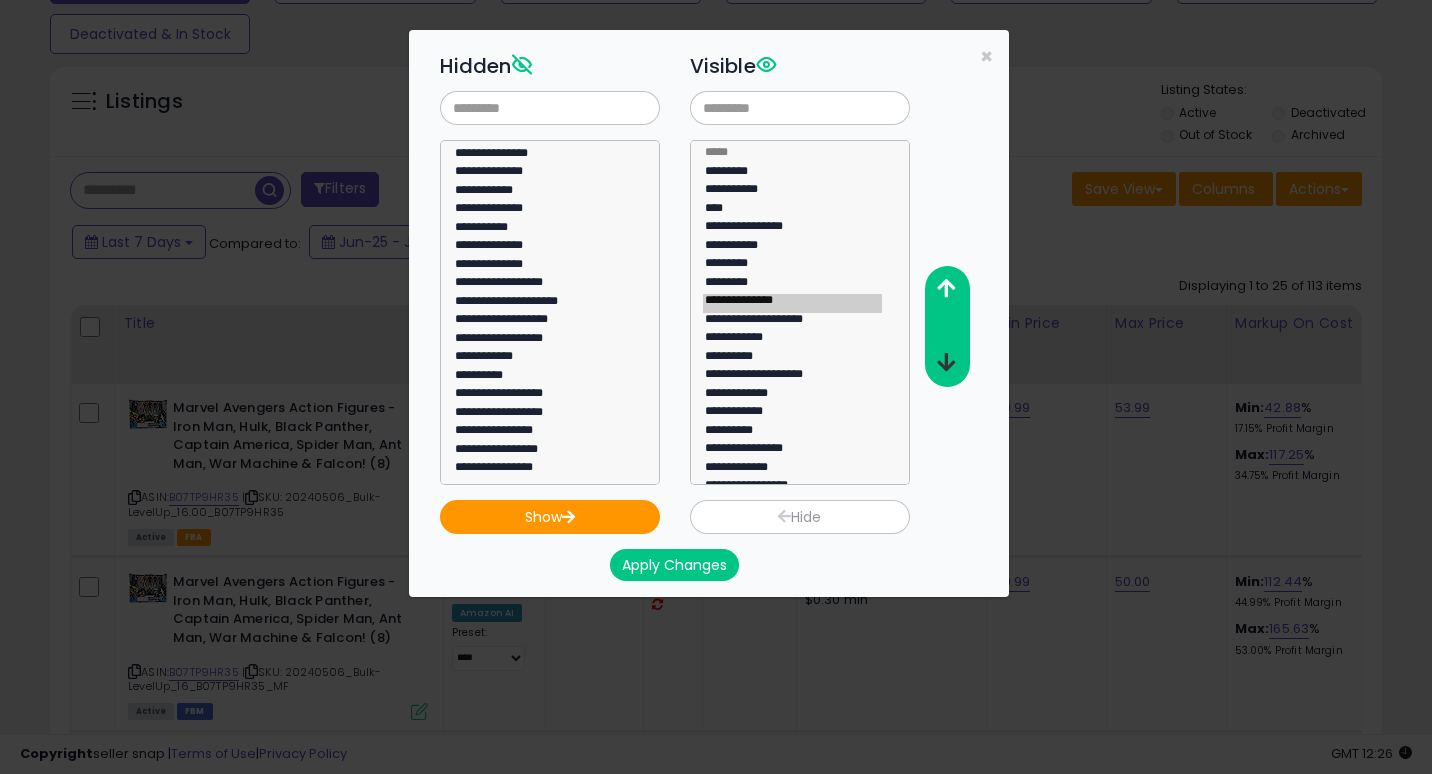 click at bounding box center [946, 363] 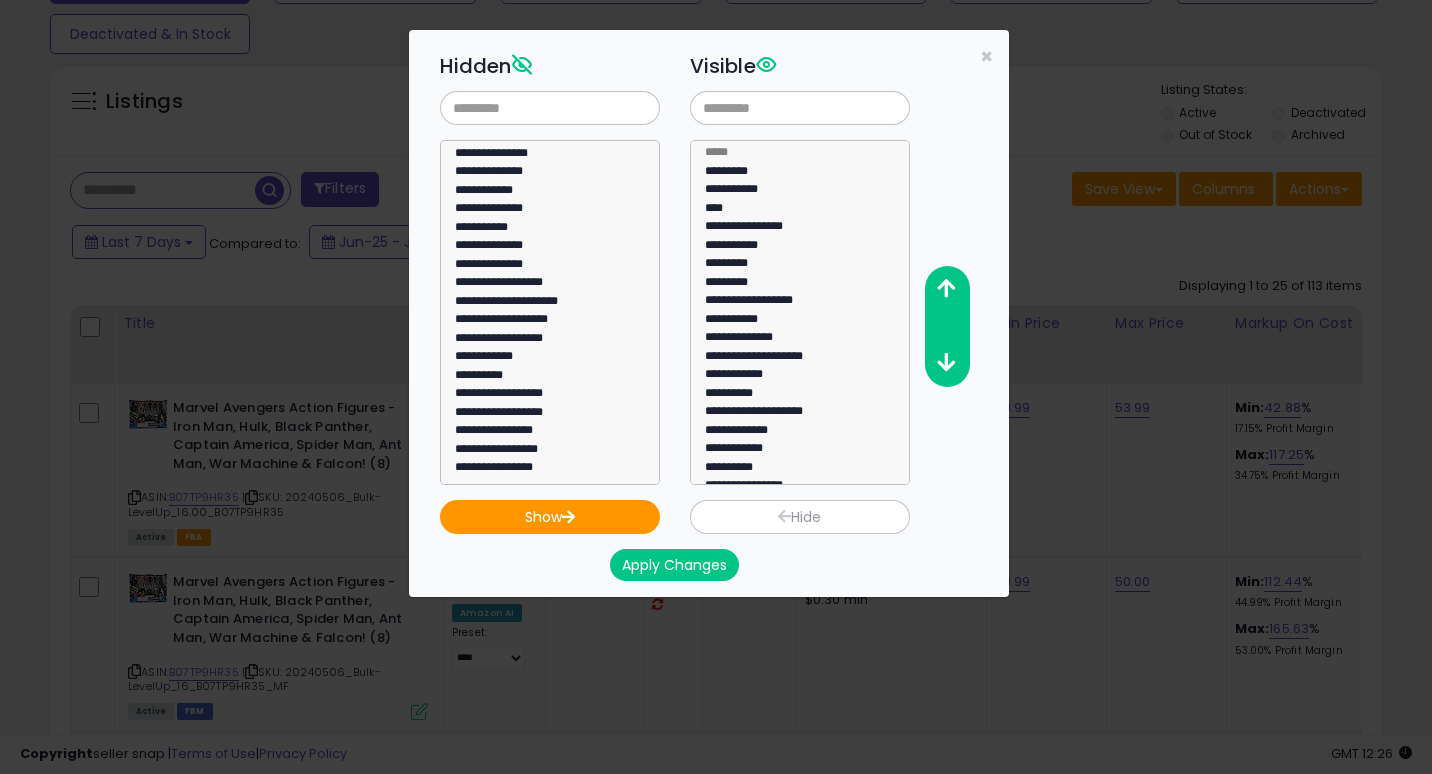 click on "Apply Changes" at bounding box center [674, 565] 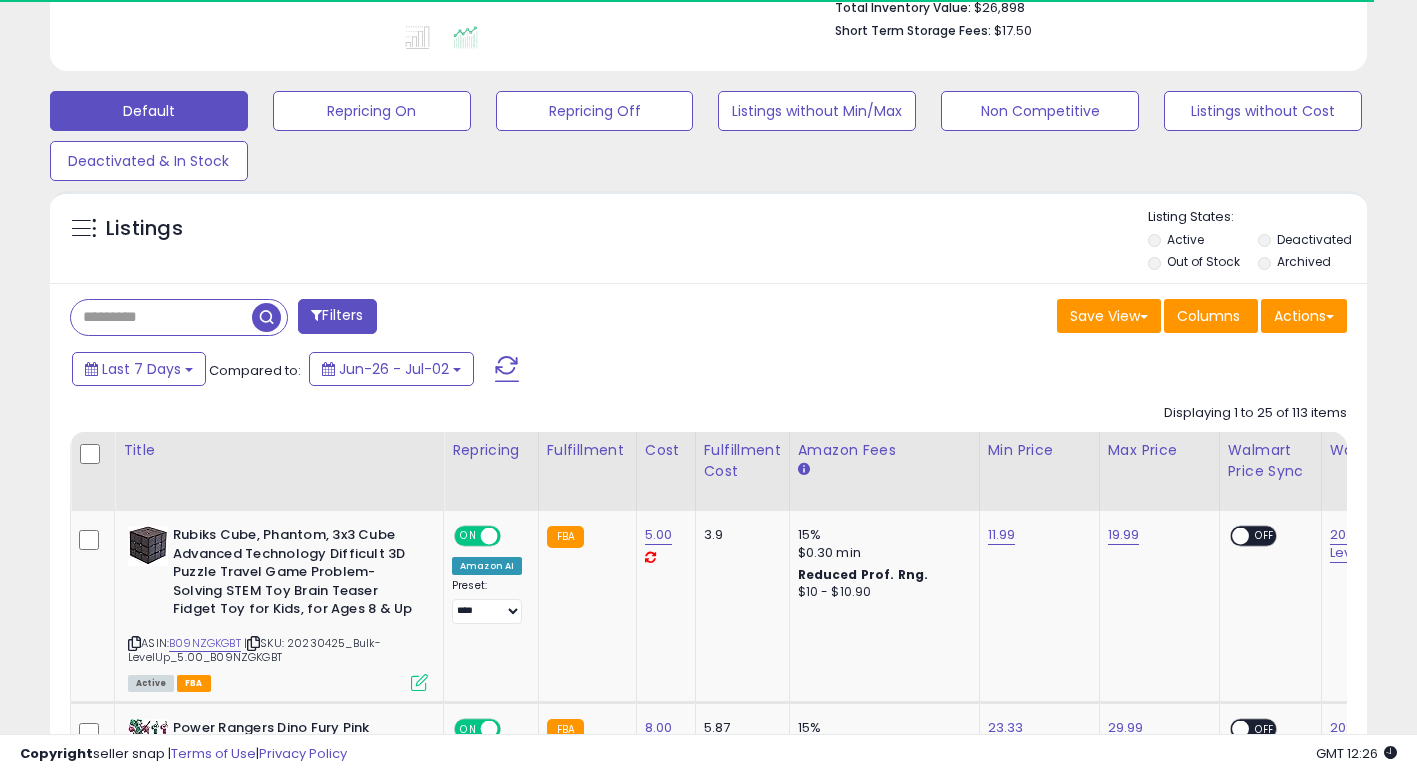 scroll, scrollTop: 667, scrollLeft: 0, axis: vertical 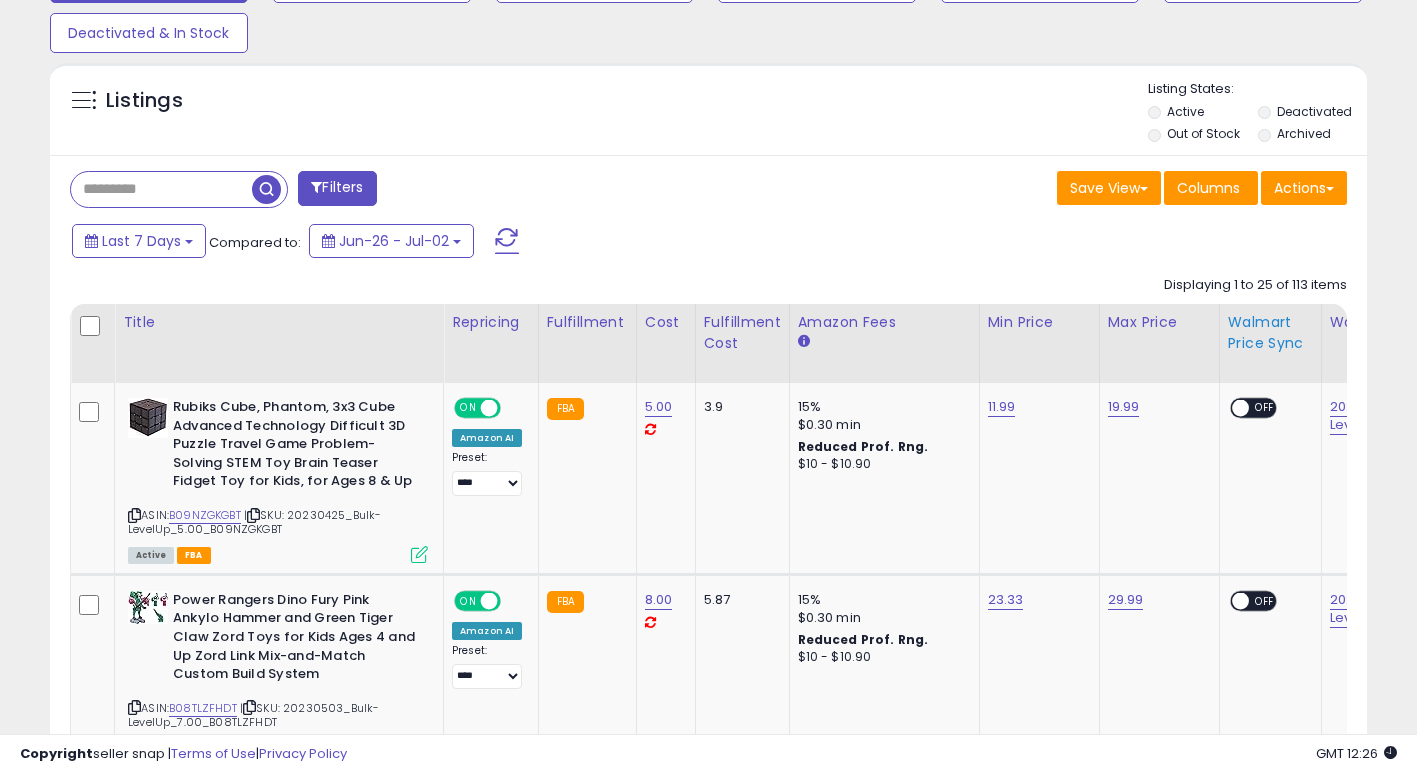 click on "Walmart Price Sync" at bounding box center [1270, 333] 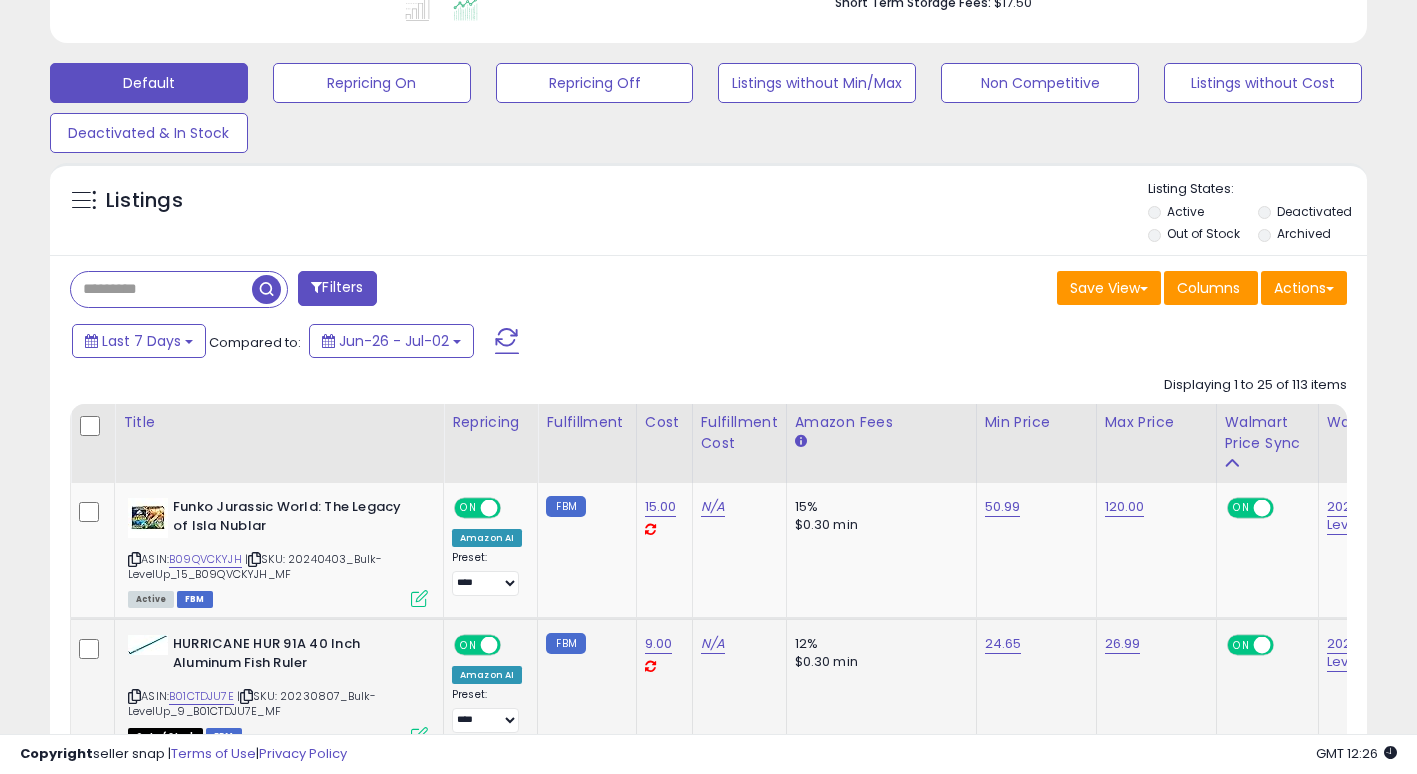 scroll, scrollTop: 867, scrollLeft: 0, axis: vertical 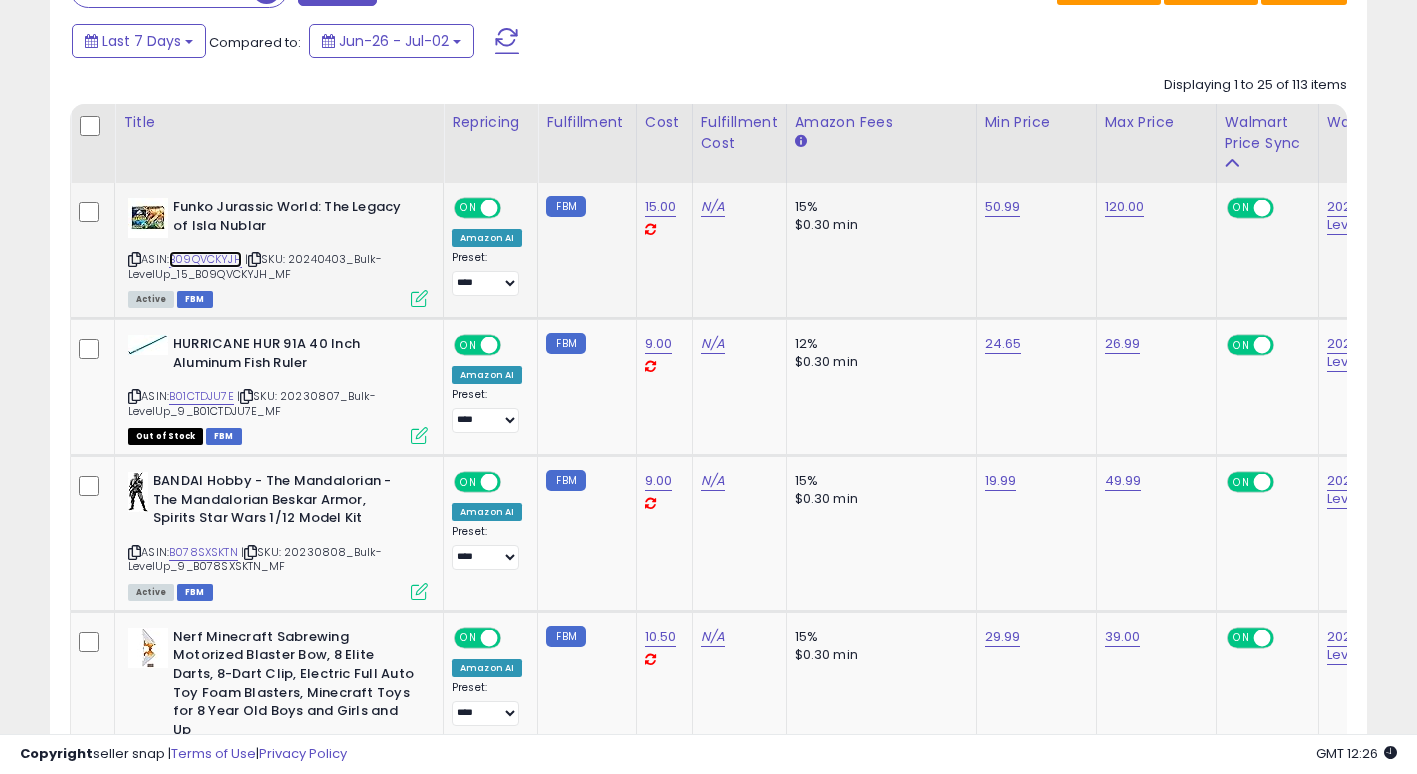 click on "B09QVCKYJH" at bounding box center [205, 259] 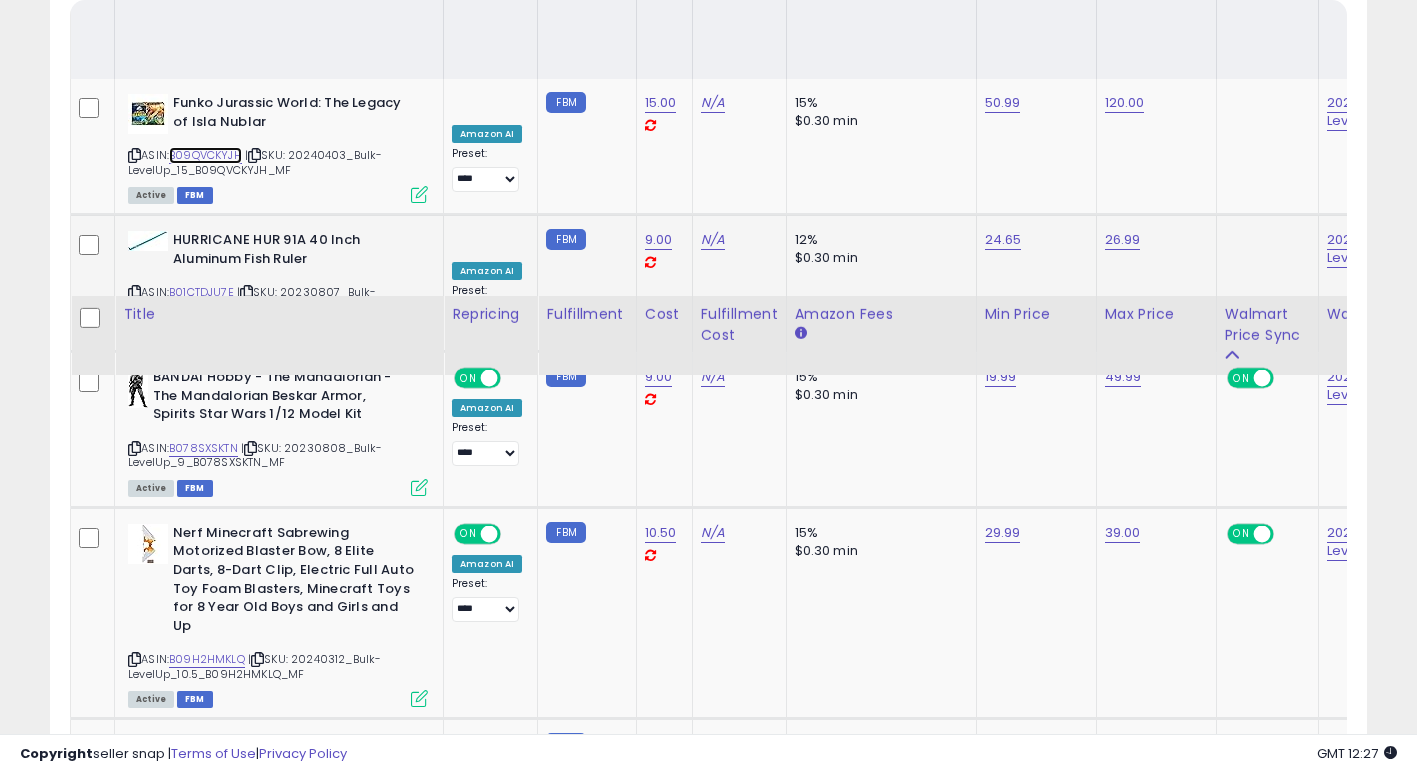 scroll, scrollTop: 767, scrollLeft: 0, axis: vertical 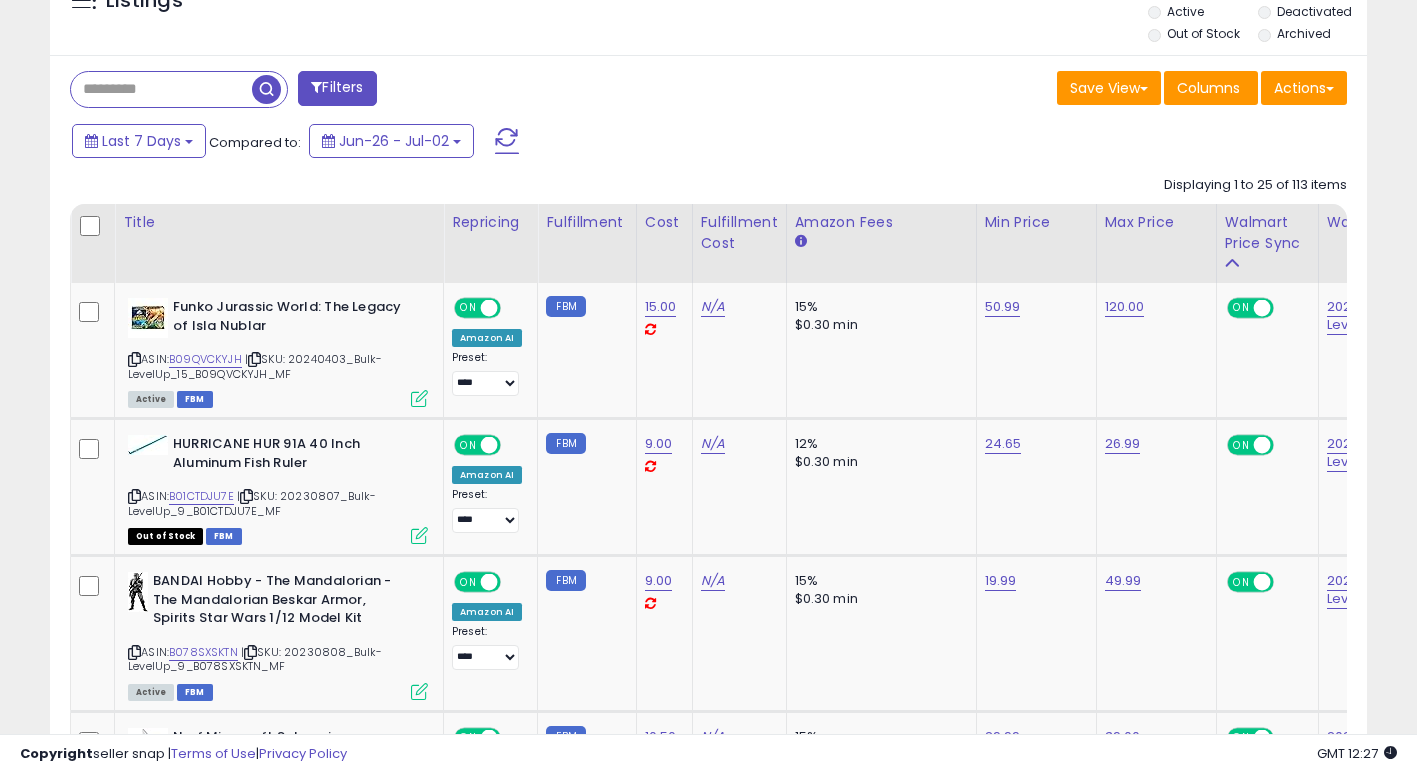 click on "Last 7 Days
Compared to:
Jun-26 - Jul-02" at bounding box center [546, 143] 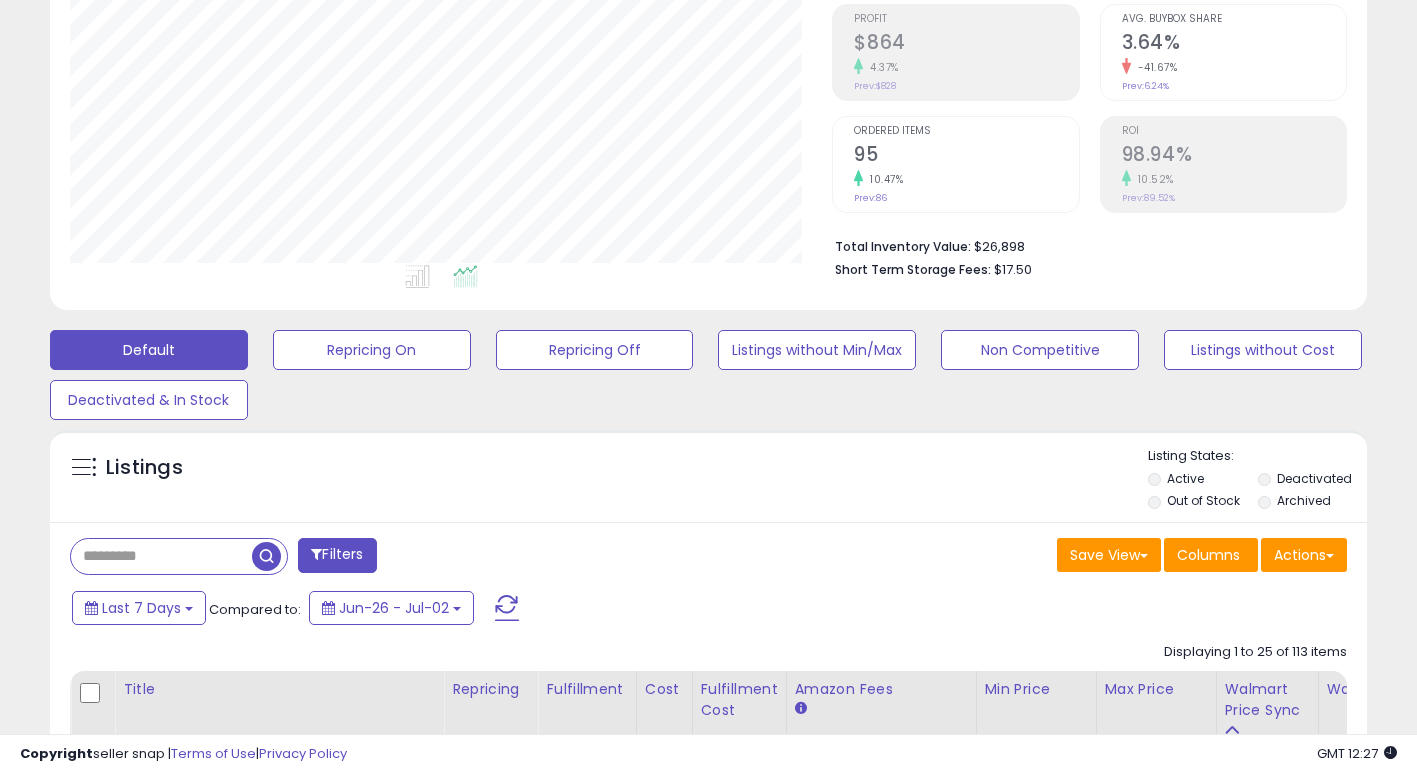 scroll, scrollTop: 700, scrollLeft: 0, axis: vertical 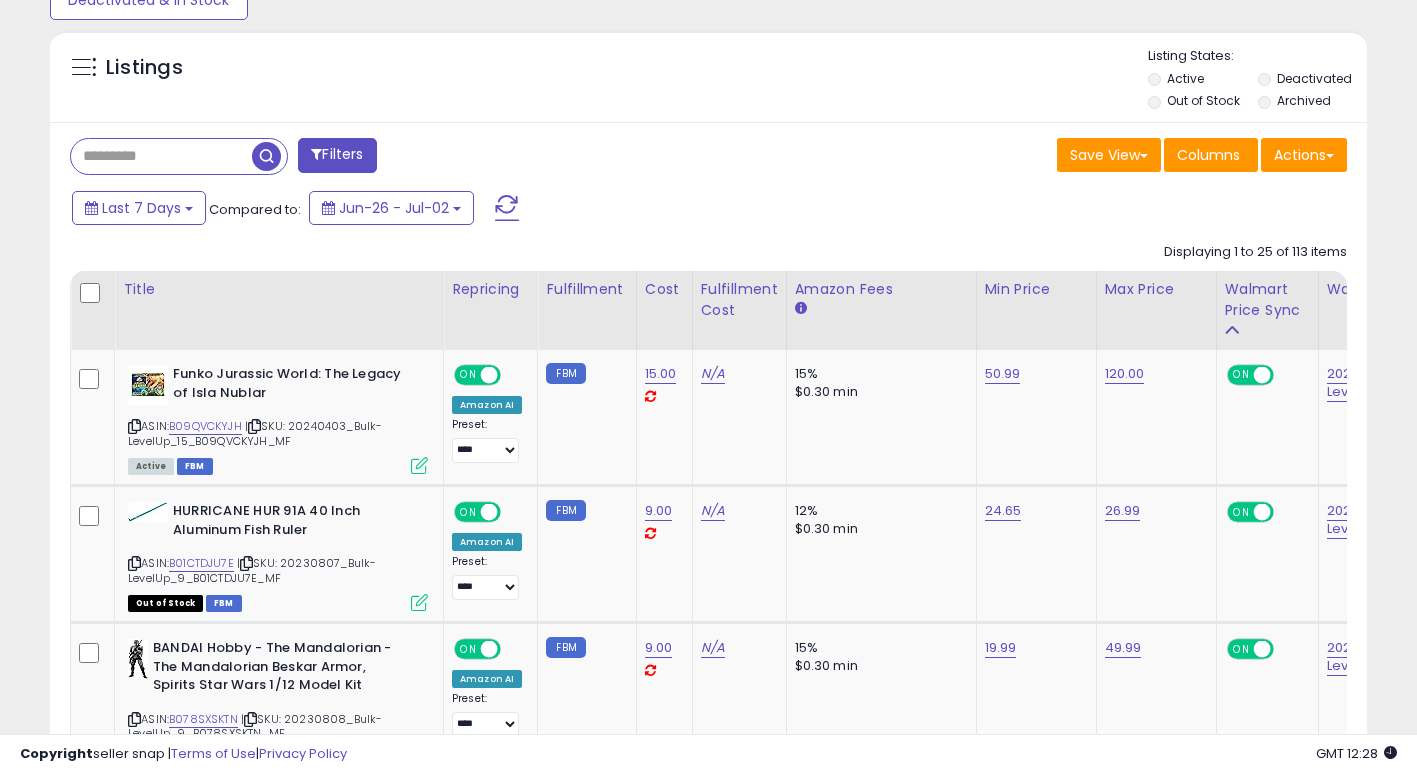 click on "Save View
Save As New View
Update Current View
Columns
Actions
Import  Import Walmart Mapping" at bounding box center [1036, 157] 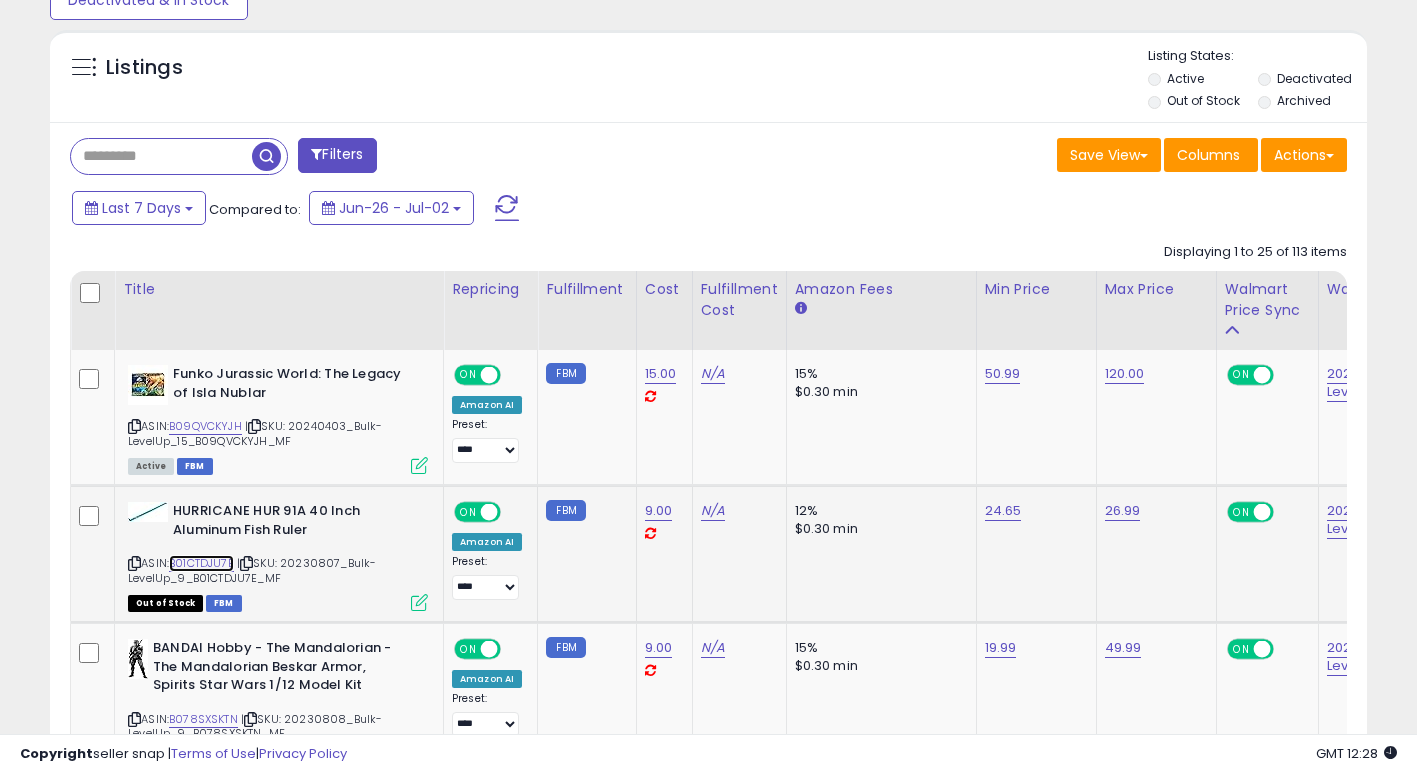 click on "B01CTDJU7E" at bounding box center (201, 563) 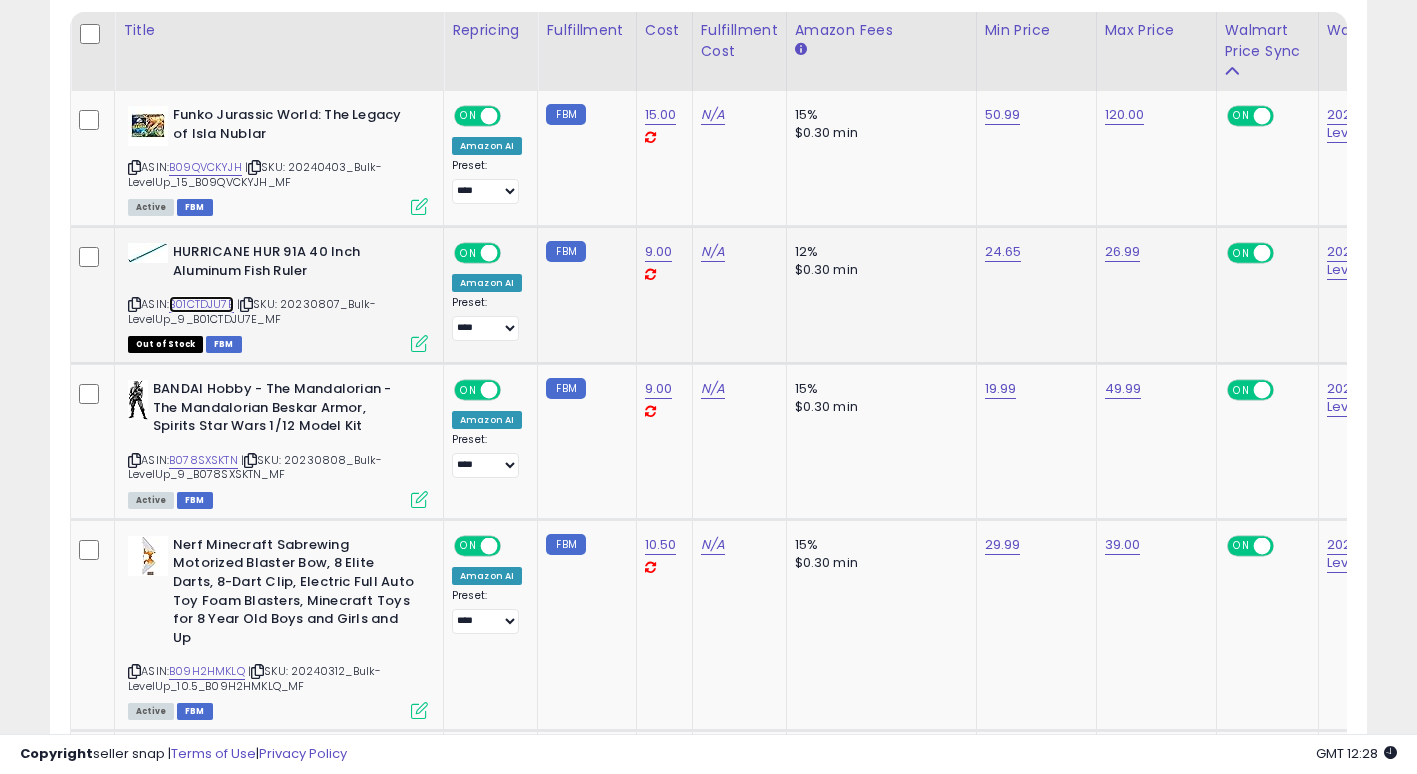 scroll, scrollTop: 1000, scrollLeft: 0, axis: vertical 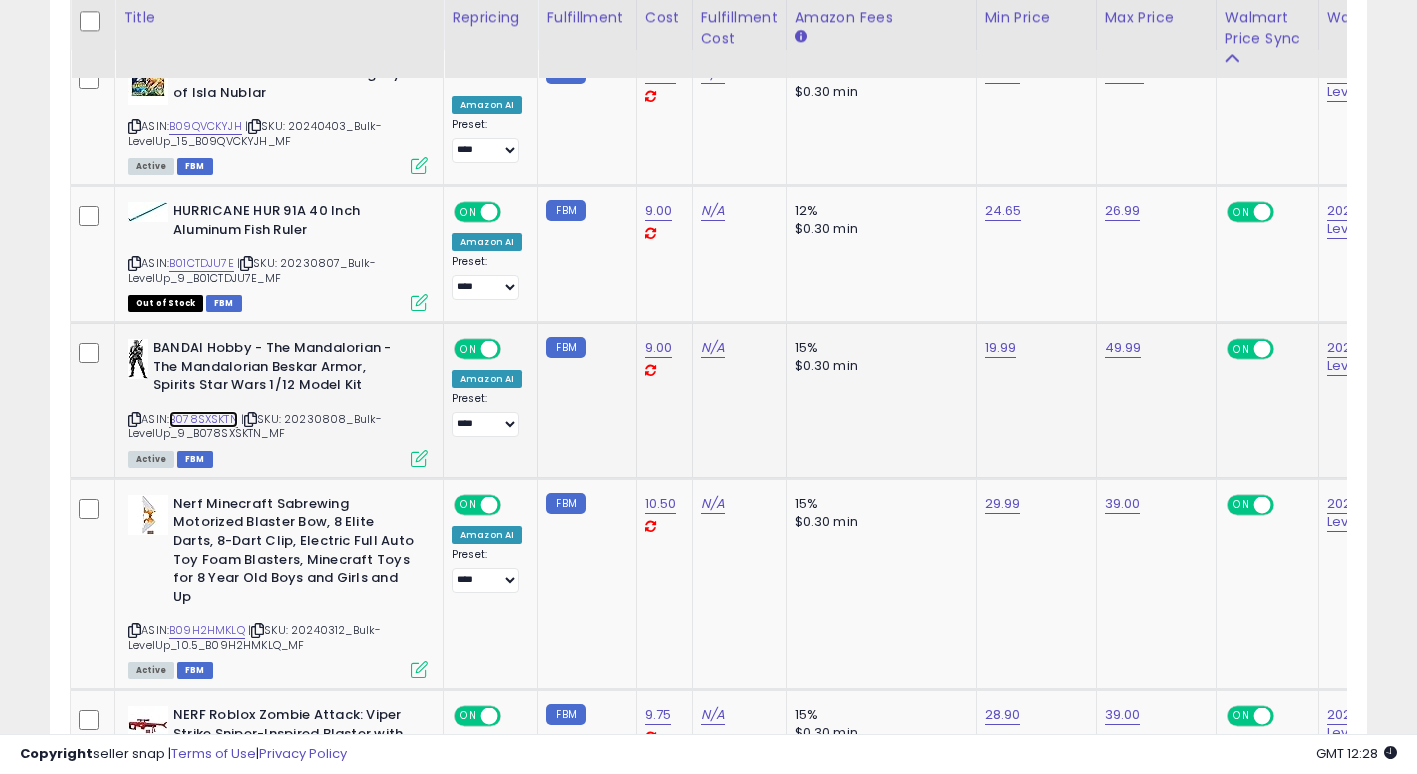 click on "B078SXSKTN" at bounding box center (203, 419) 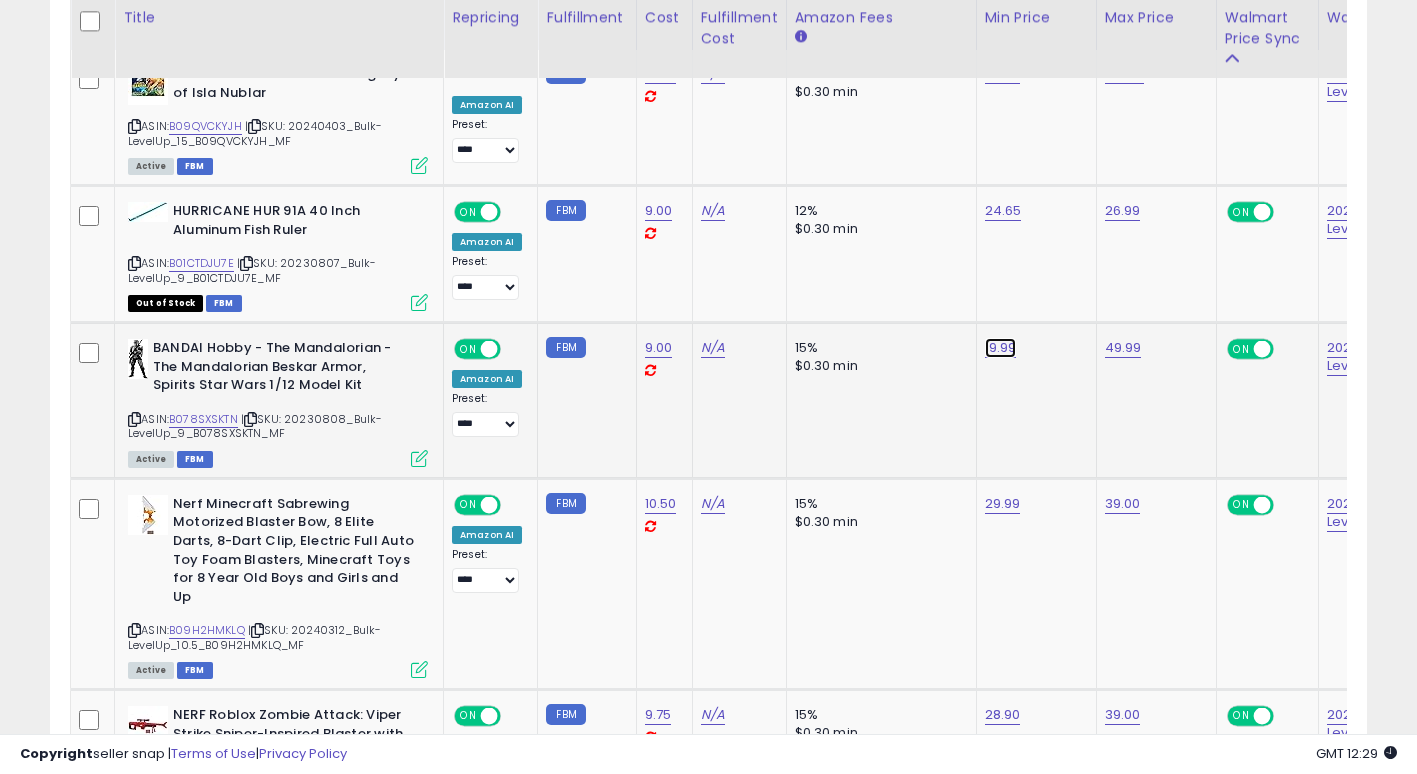 click on "19.99" at bounding box center [1003, 74] 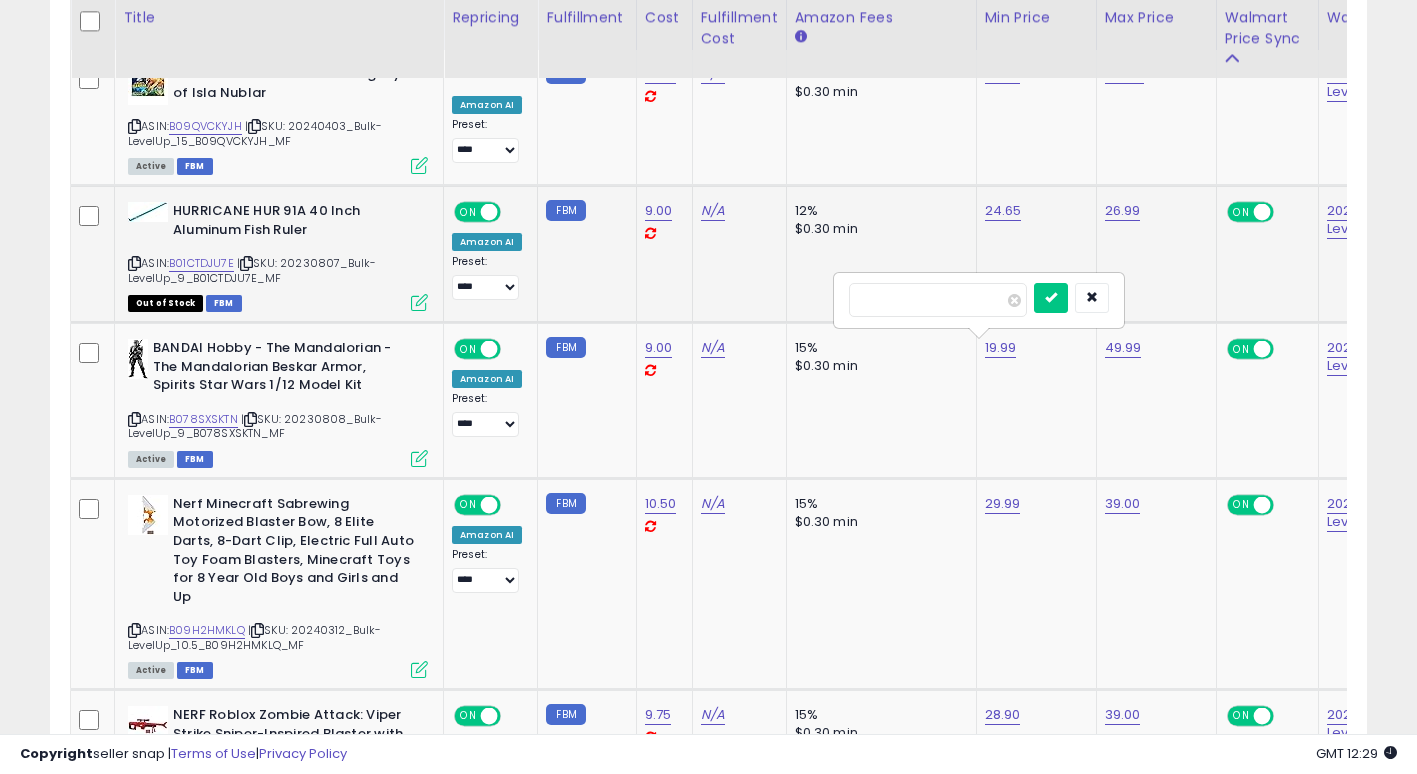 drag, startPoint x: 928, startPoint y: 303, endPoint x: 769, endPoint y: 278, distance: 160.95341 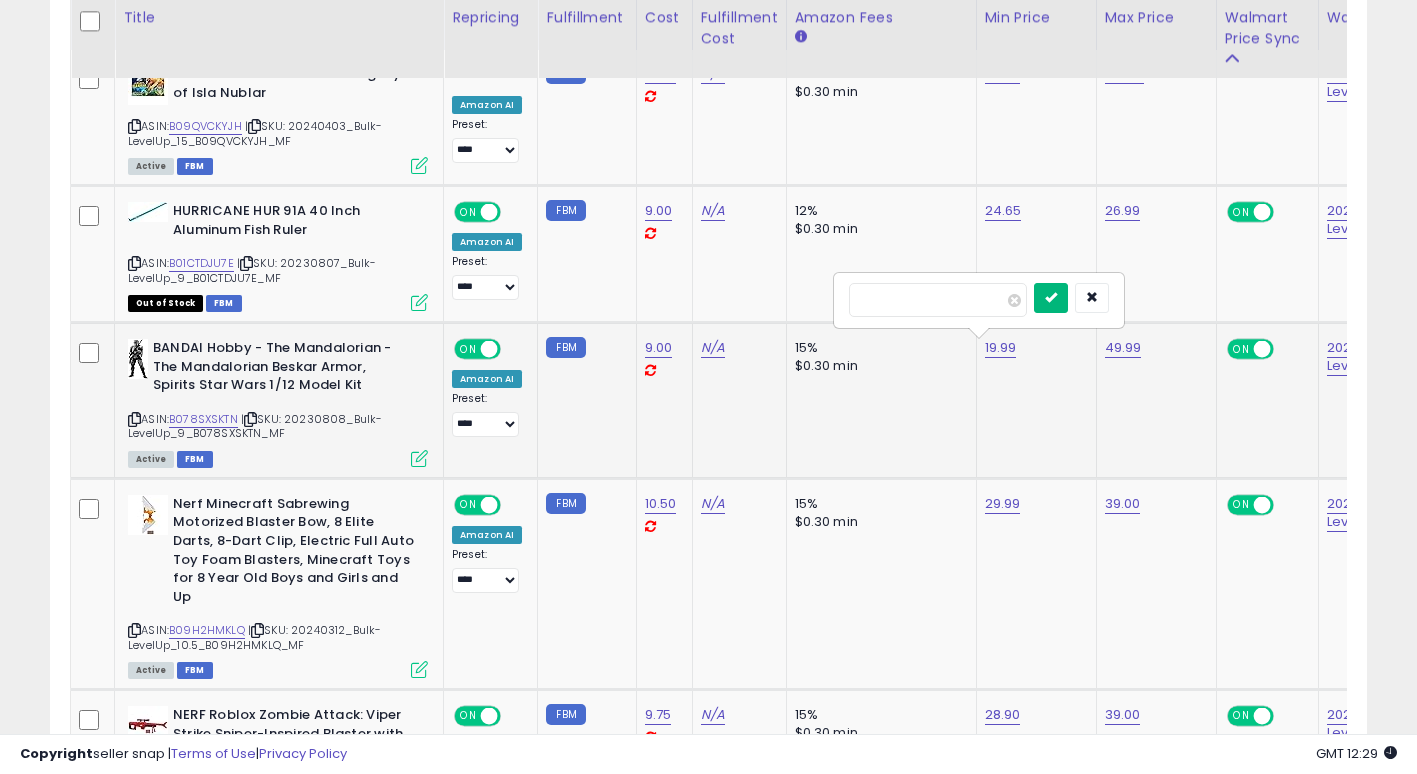 type on "*****" 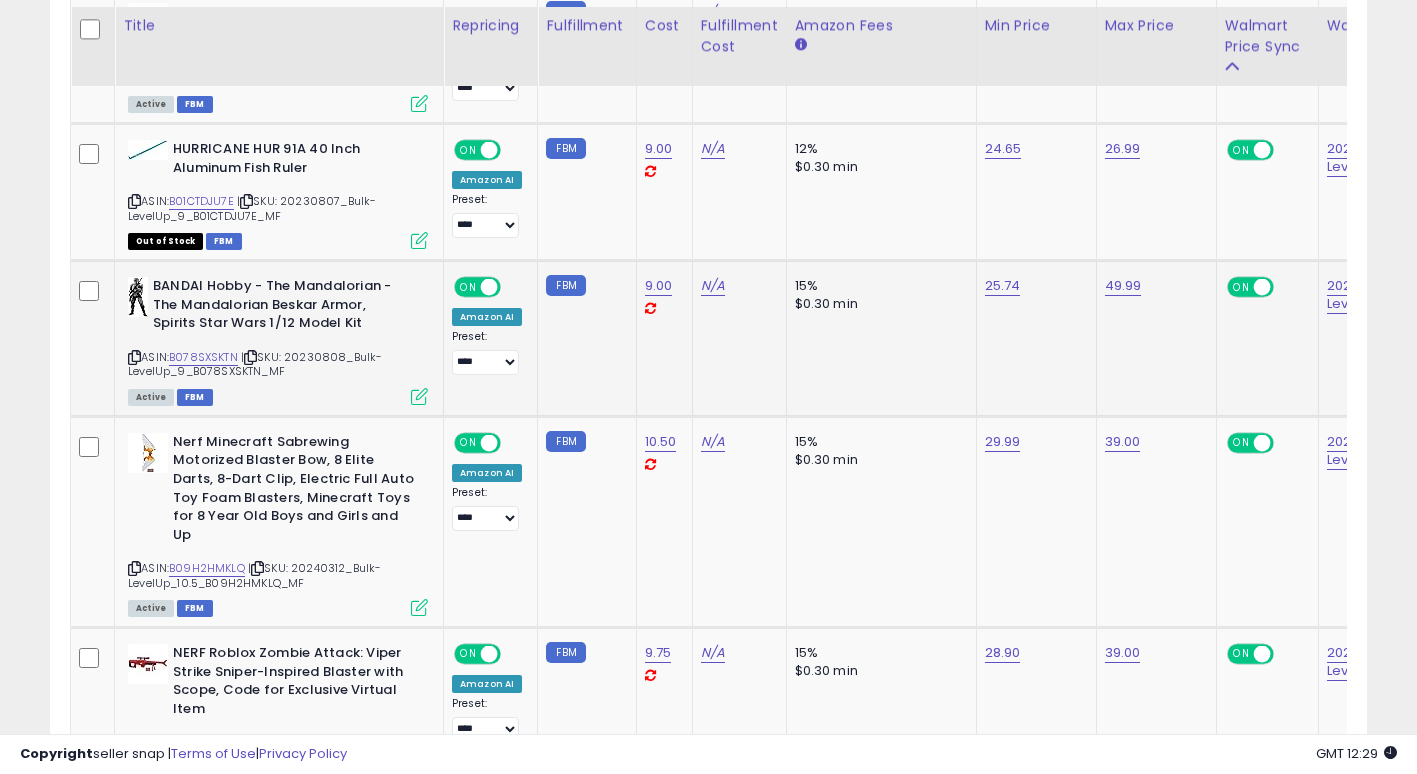 scroll, scrollTop: 1100, scrollLeft: 0, axis: vertical 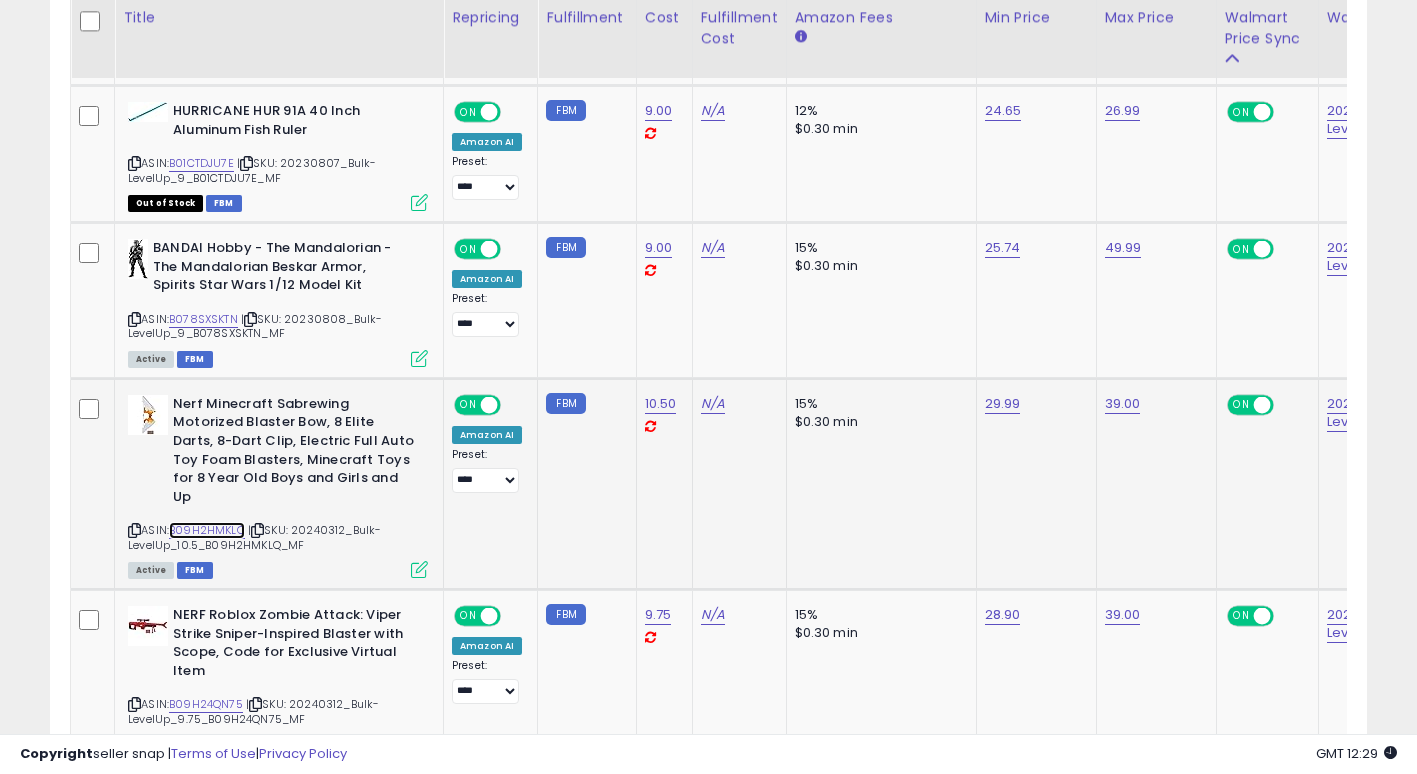 click on "B09H2HMKLQ" at bounding box center (207, 530) 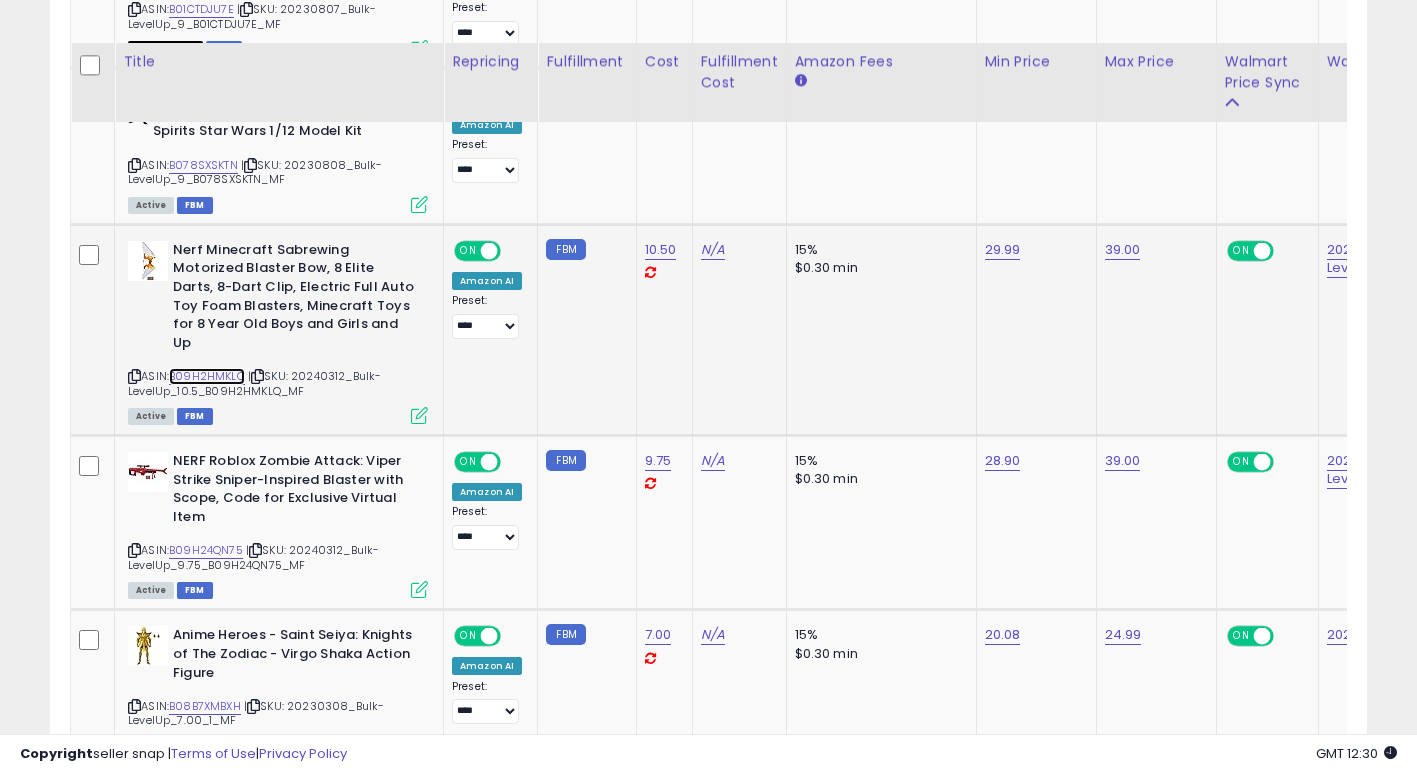 scroll, scrollTop: 1300, scrollLeft: 0, axis: vertical 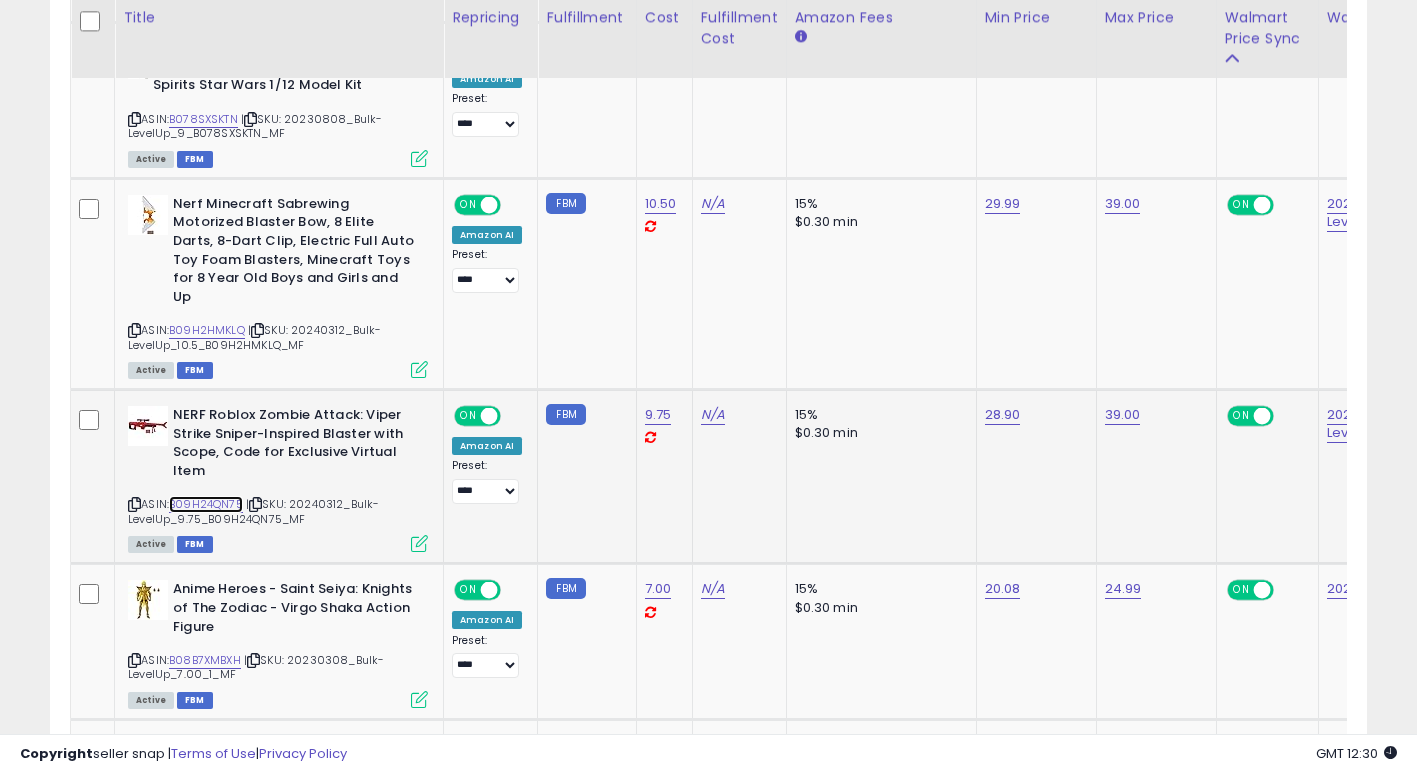 click on "B09H24QN75" at bounding box center [206, 504] 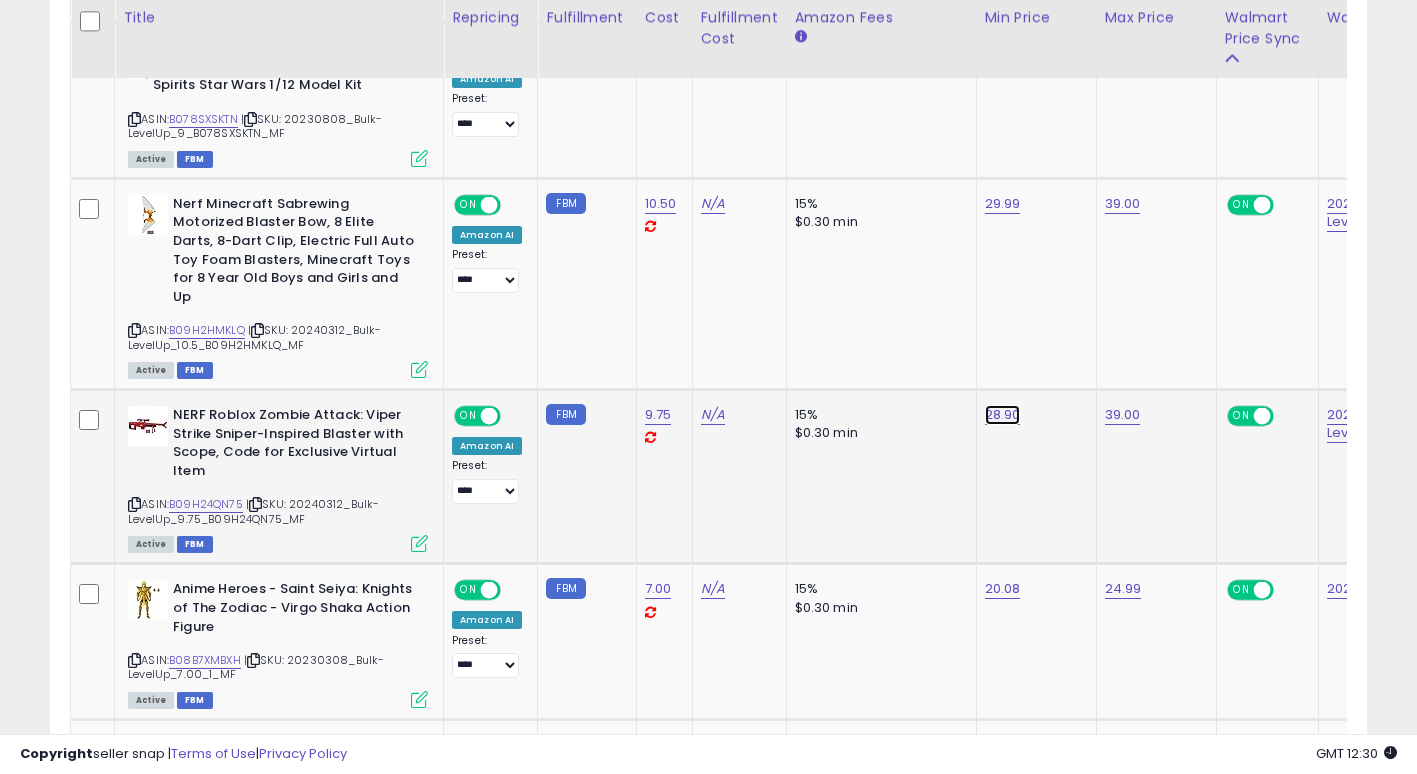 click on "28.90" at bounding box center (1003, -226) 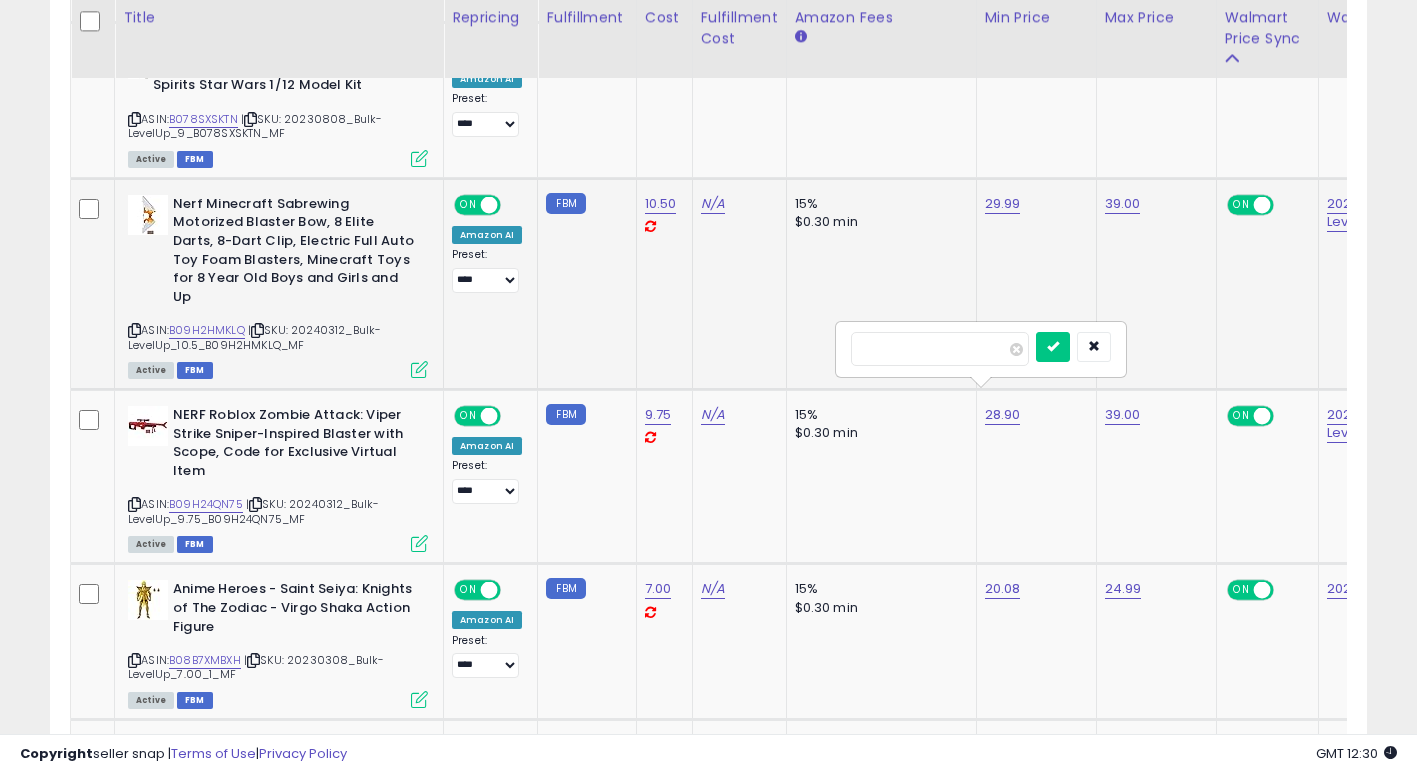 drag, startPoint x: 952, startPoint y: 350, endPoint x: 766, endPoint y: 344, distance: 186.09676 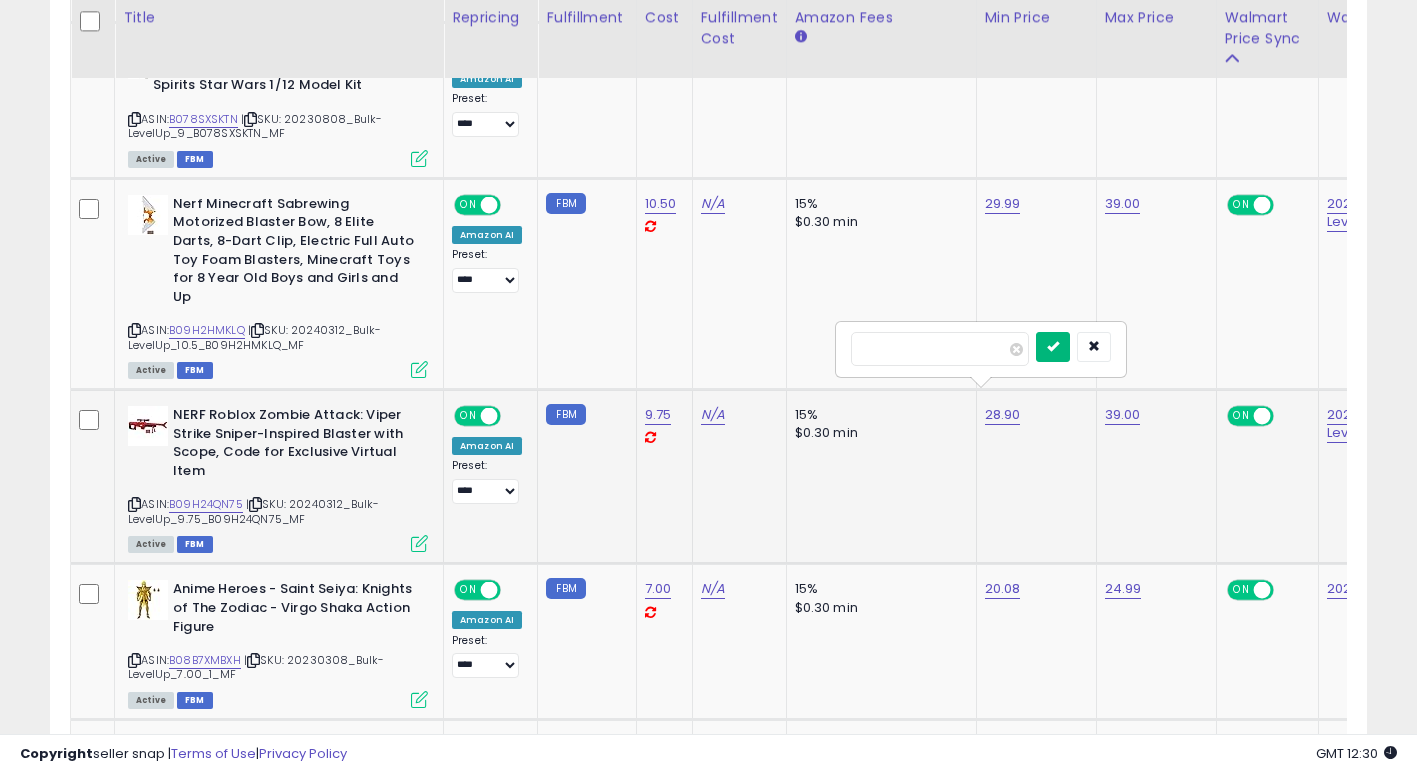 type on "*****" 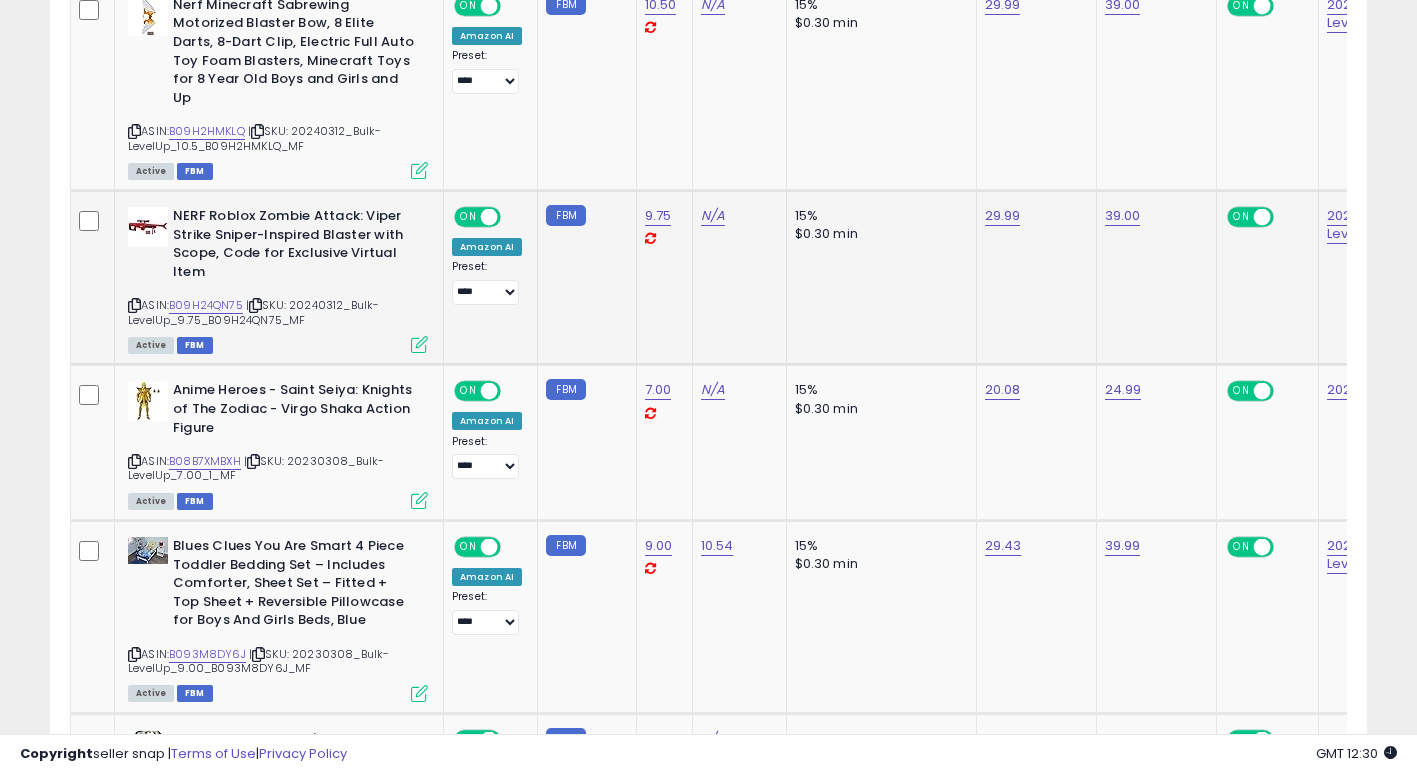 scroll, scrollTop: 1500, scrollLeft: 0, axis: vertical 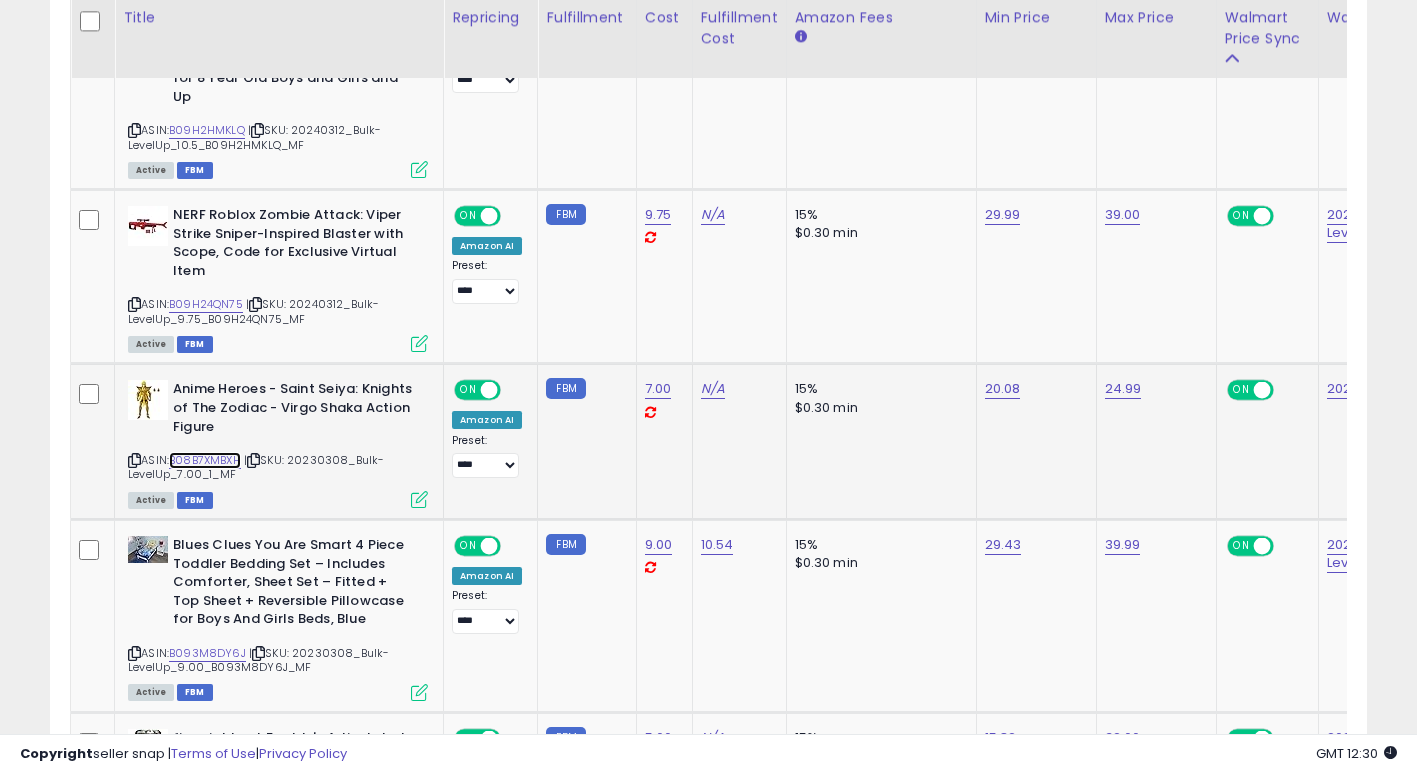 click on "B08B7XMBXH" at bounding box center [205, 460] 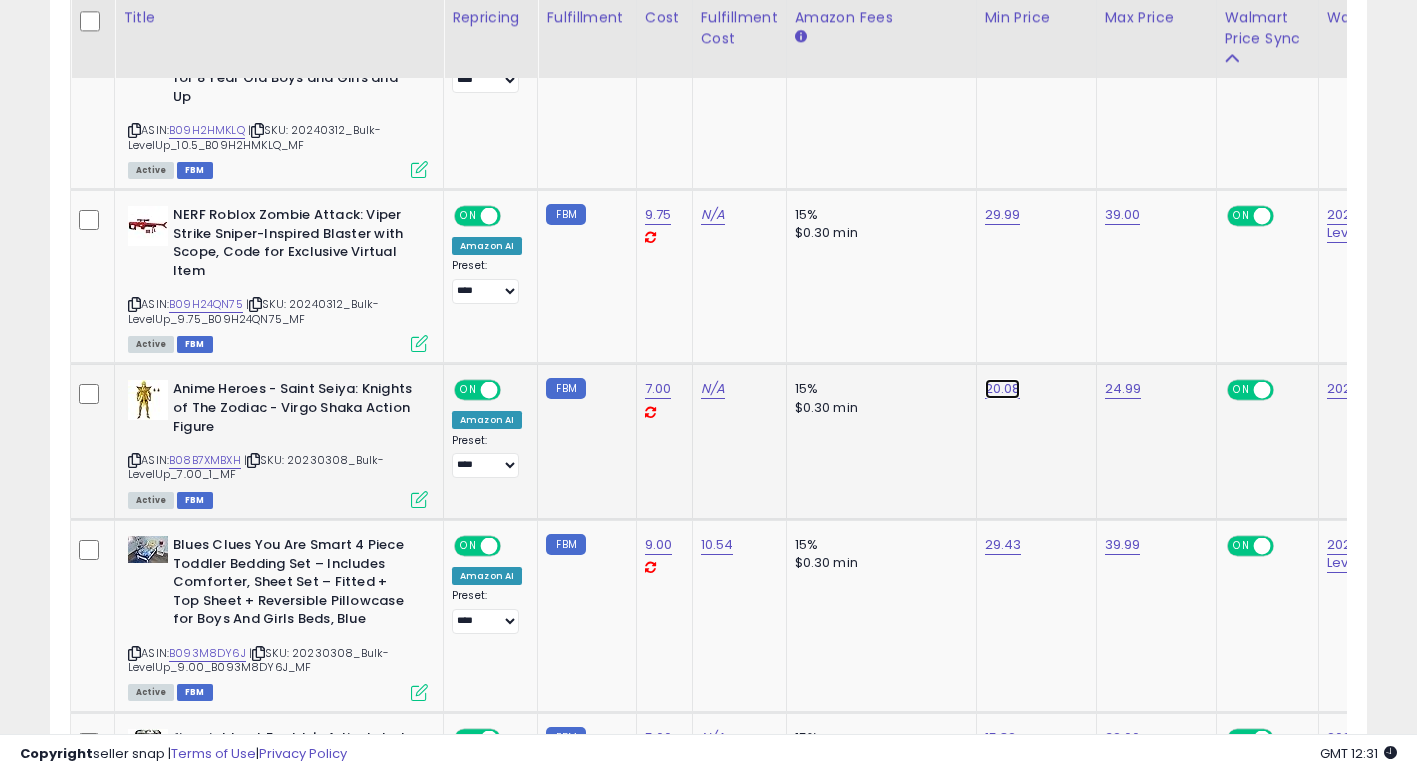 click on "20.08" at bounding box center [1003, -426] 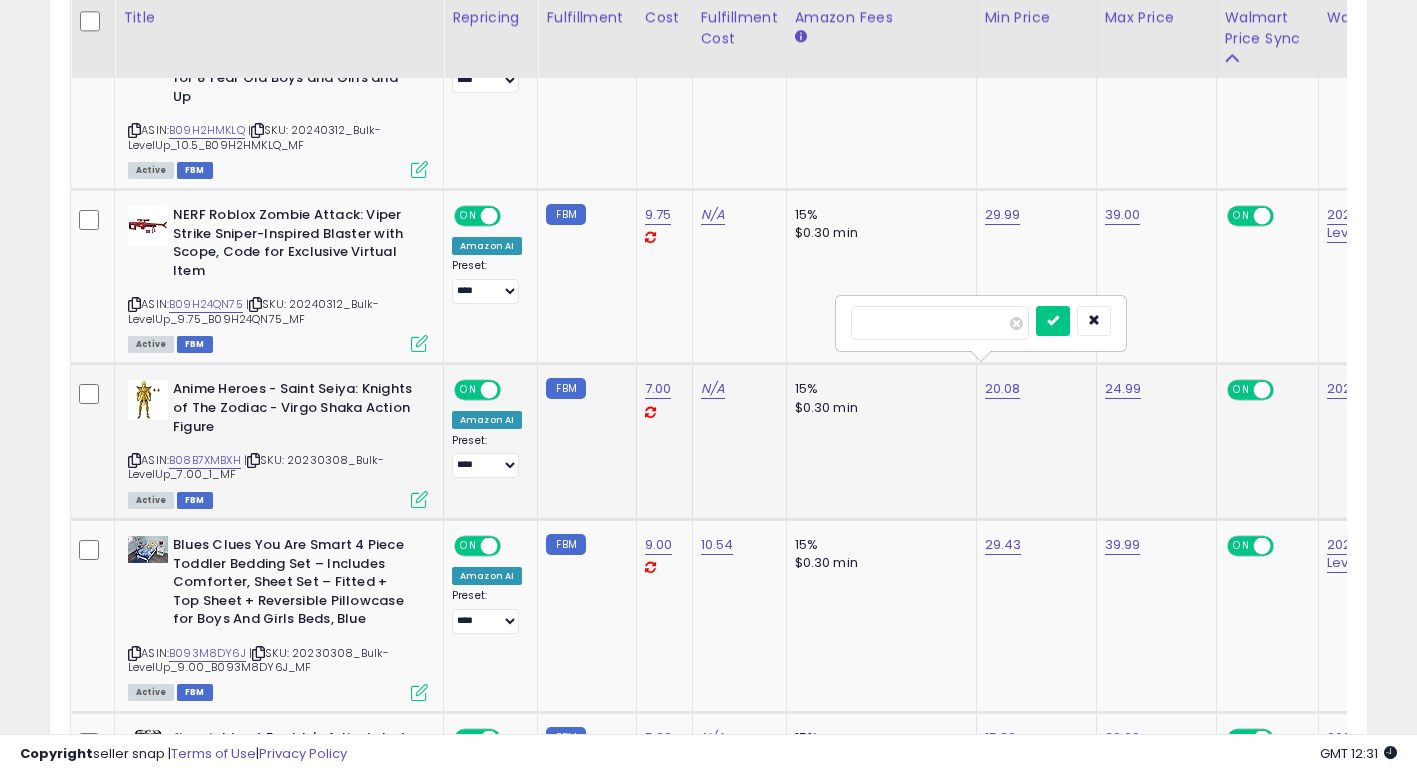 click on "*****" at bounding box center (940, 323) 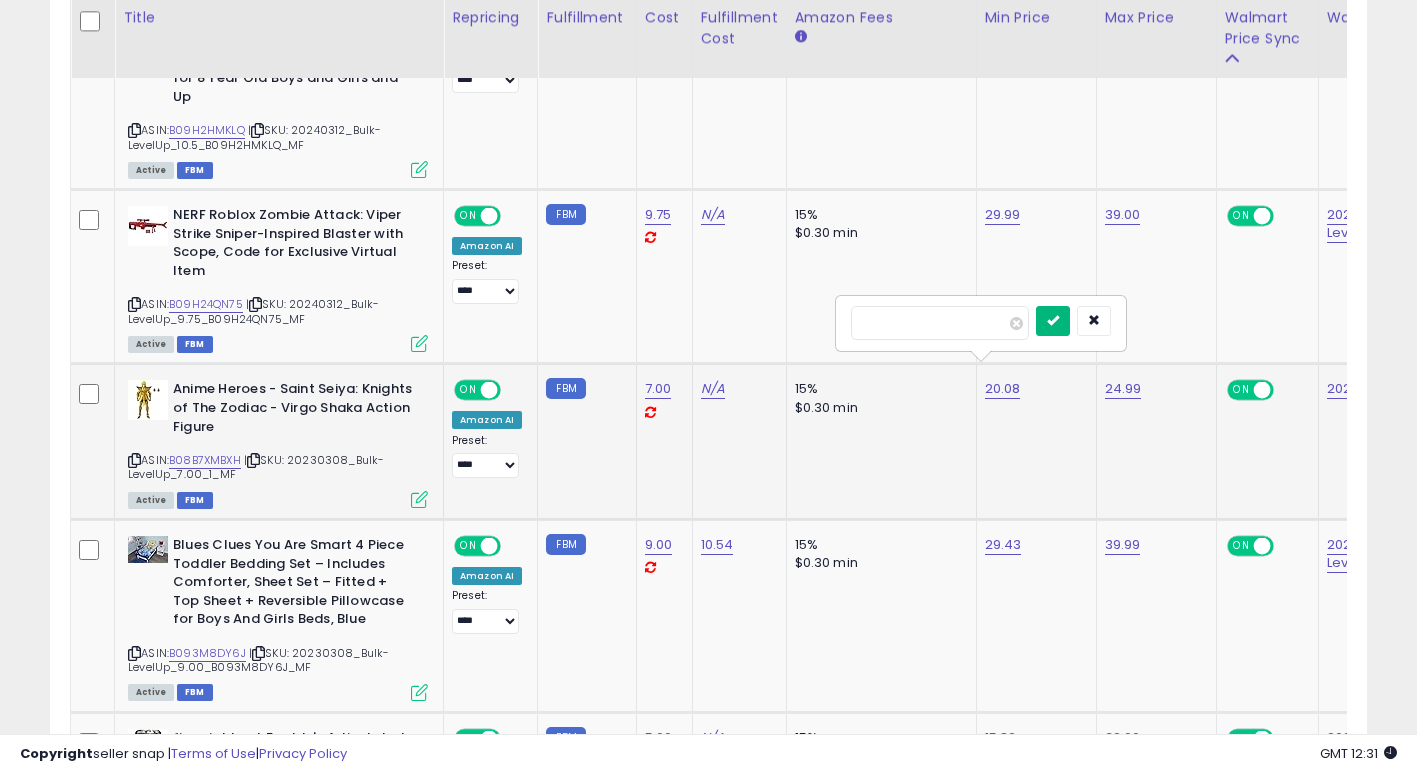 type on "*****" 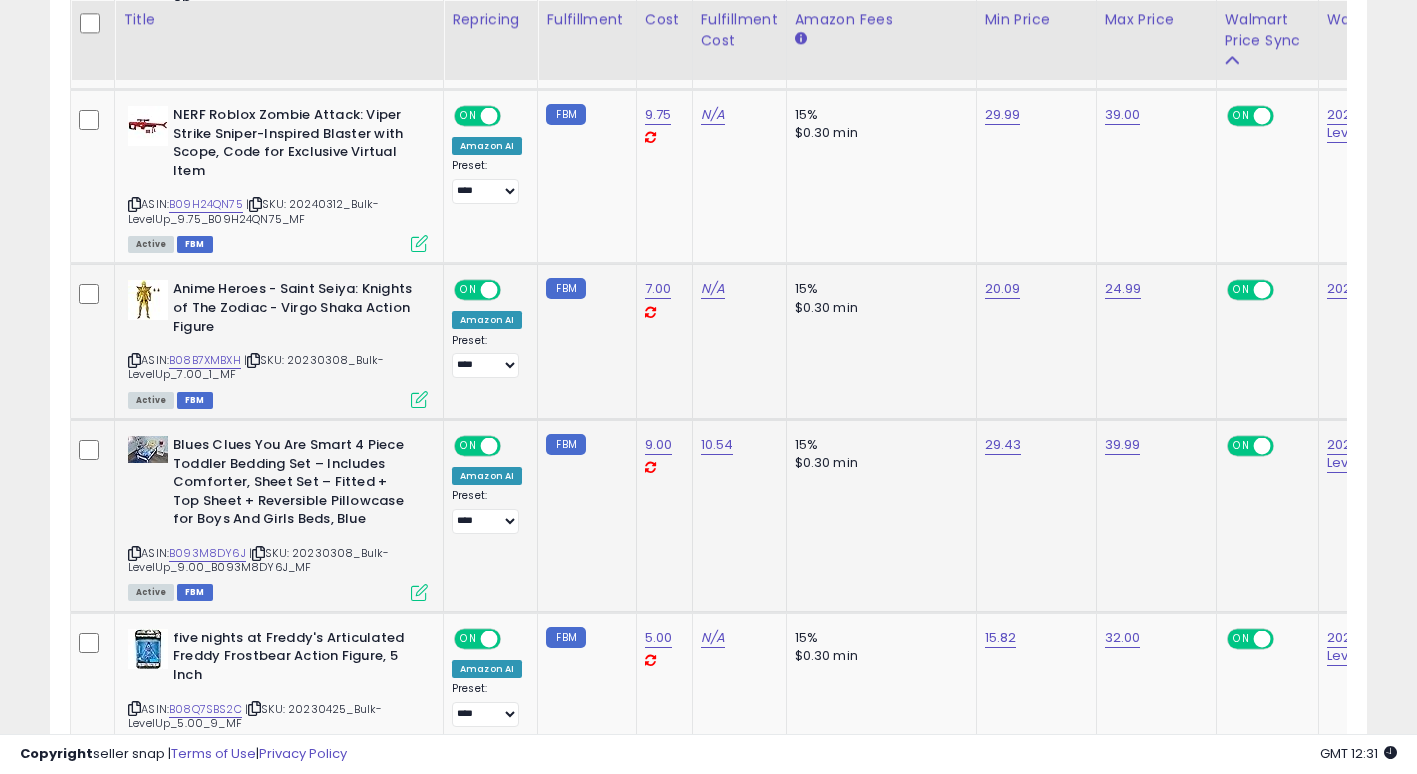 scroll, scrollTop: 1700, scrollLeft: 0, axis: vertical 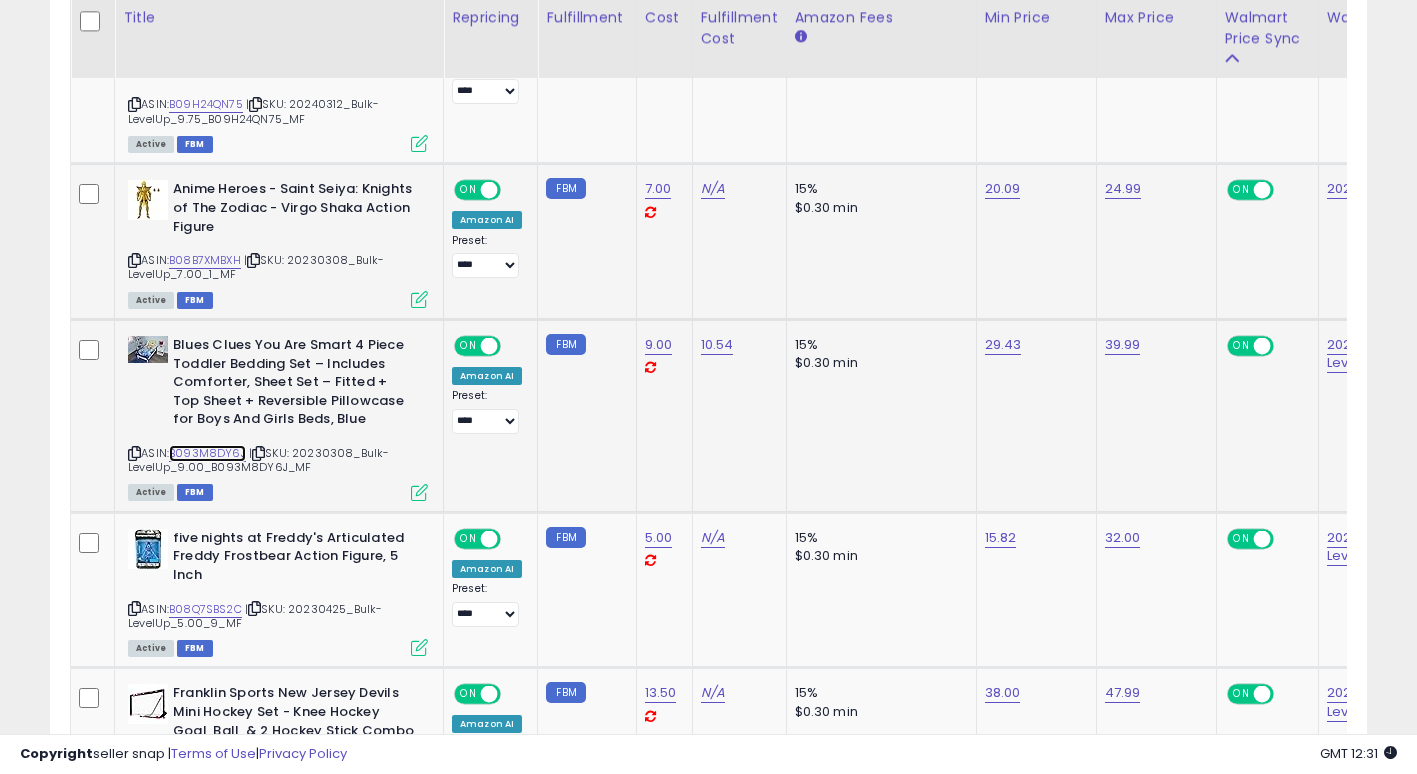 click on "B093M8DY6J" at bounding box center [207, 453] 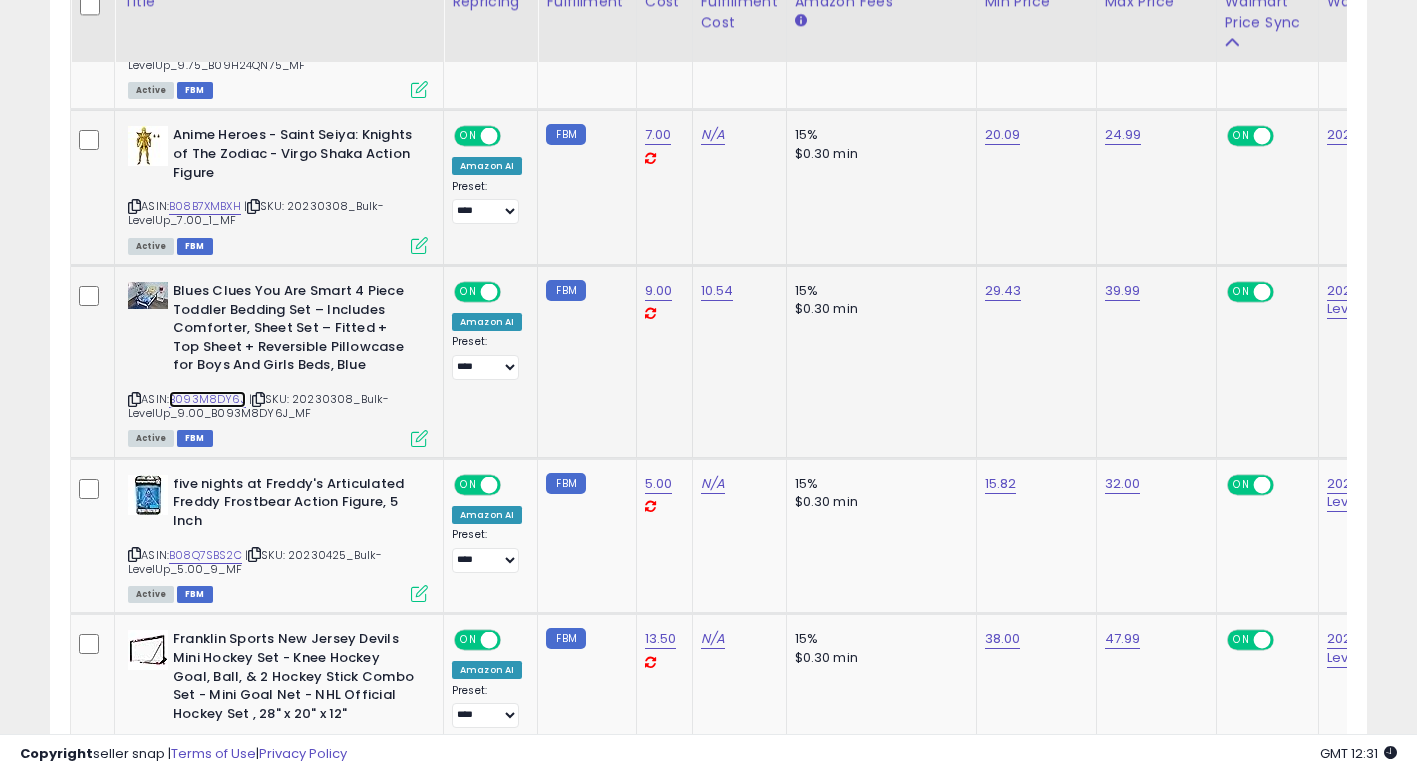 scroll, scrollTop: 1800, scrollLeft: 0, axis: vertical 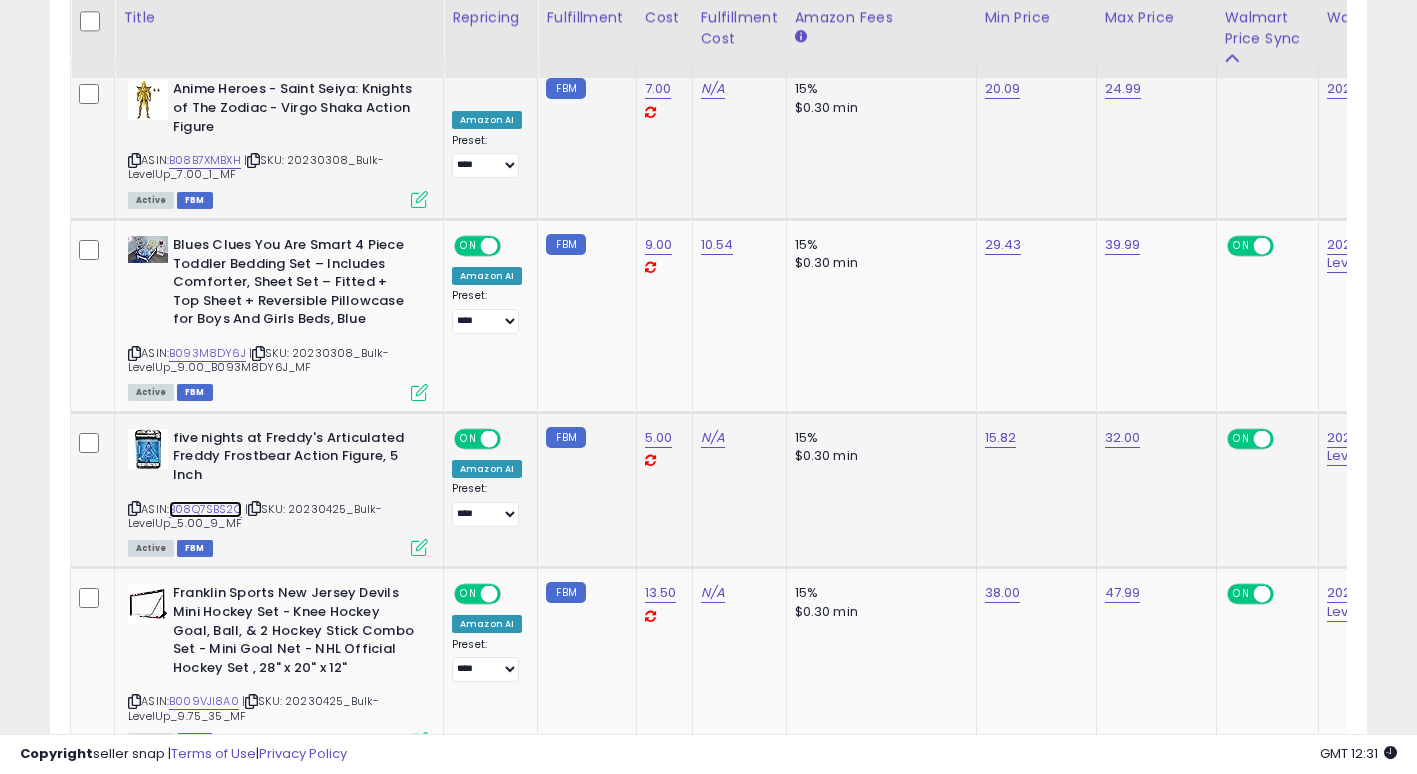 click on "B08Q7SBS2C" at bounding box center (205, 509) 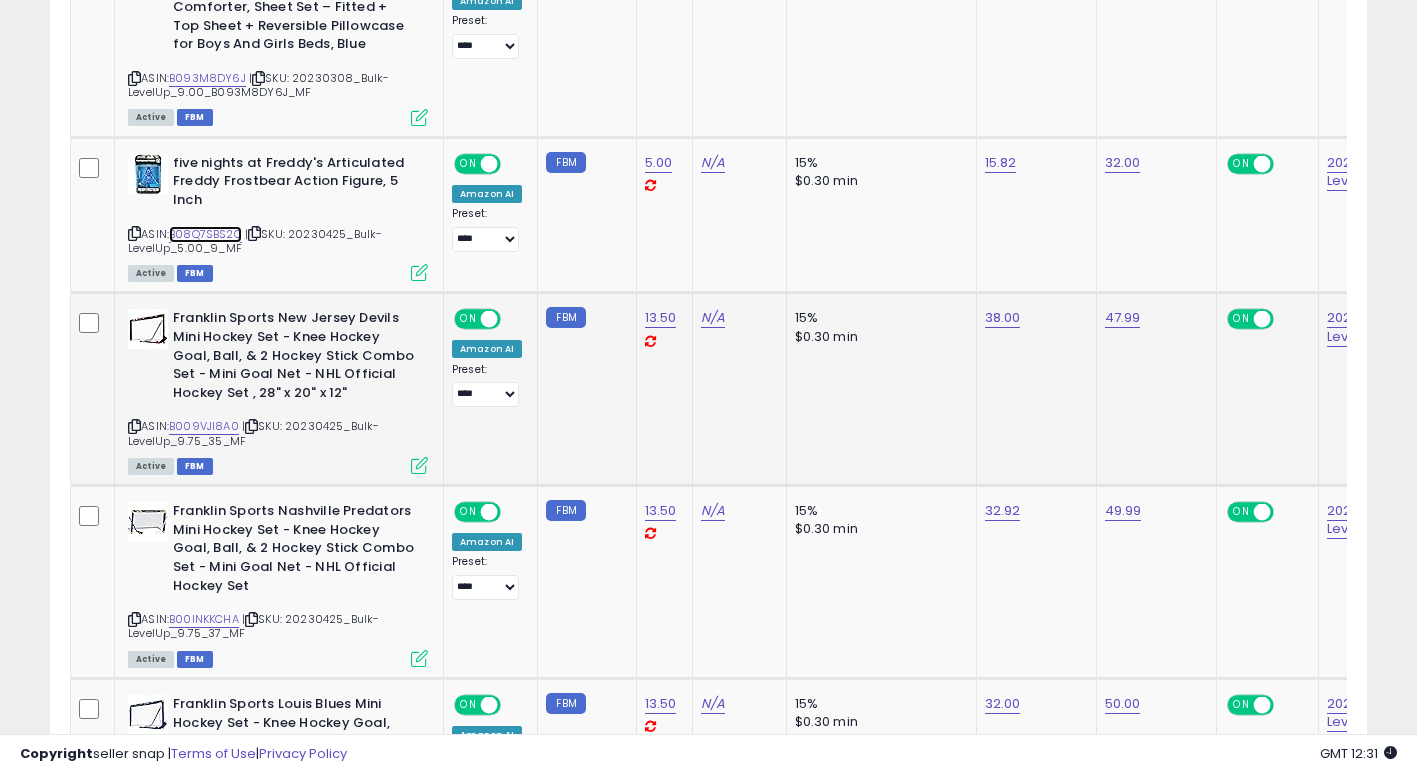 scroll, scrollTop: 2100, scrollLeft: 0, axis: vertical 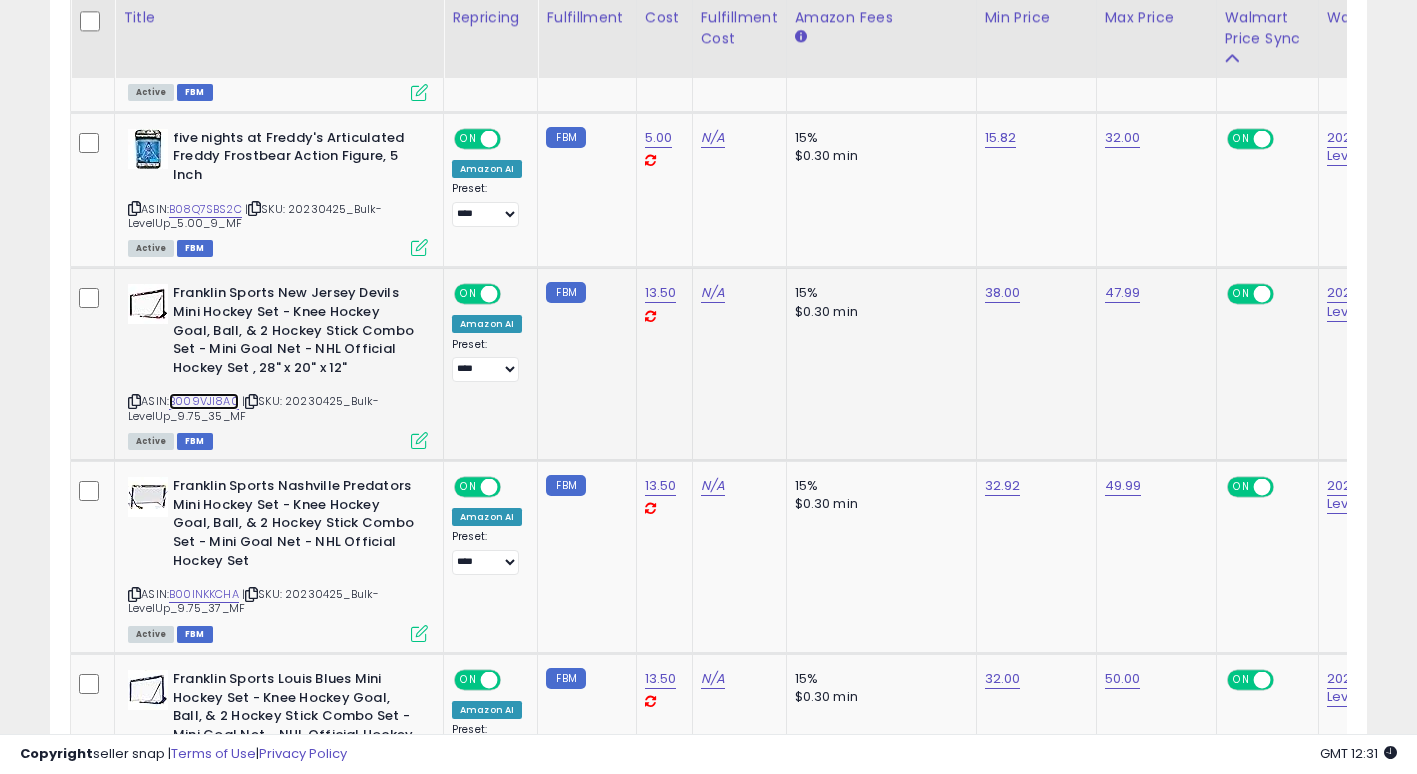 click on "B009VJI8A0" at bounding box center (204, 401) 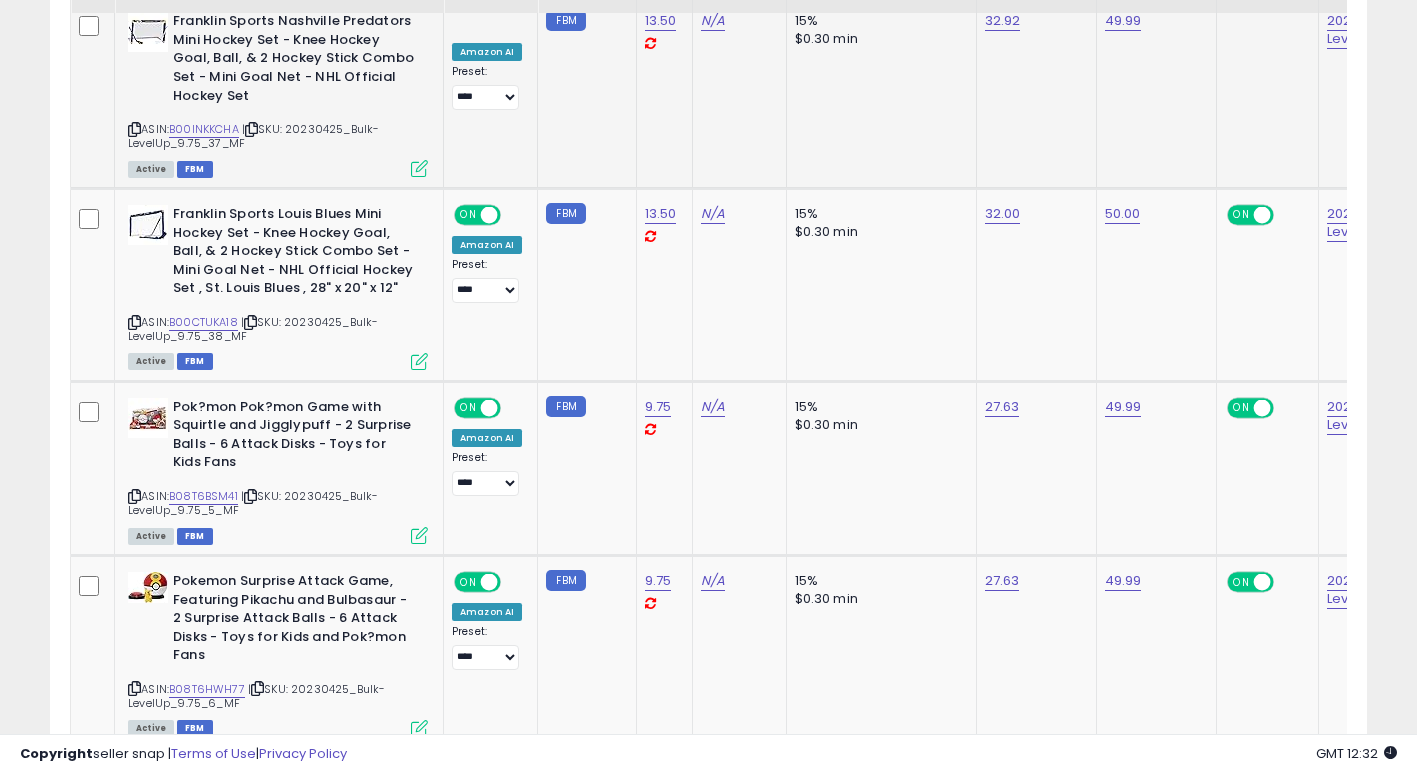 scroll, scrollTop: 2600, scrollLeft: 0, axis: vertical 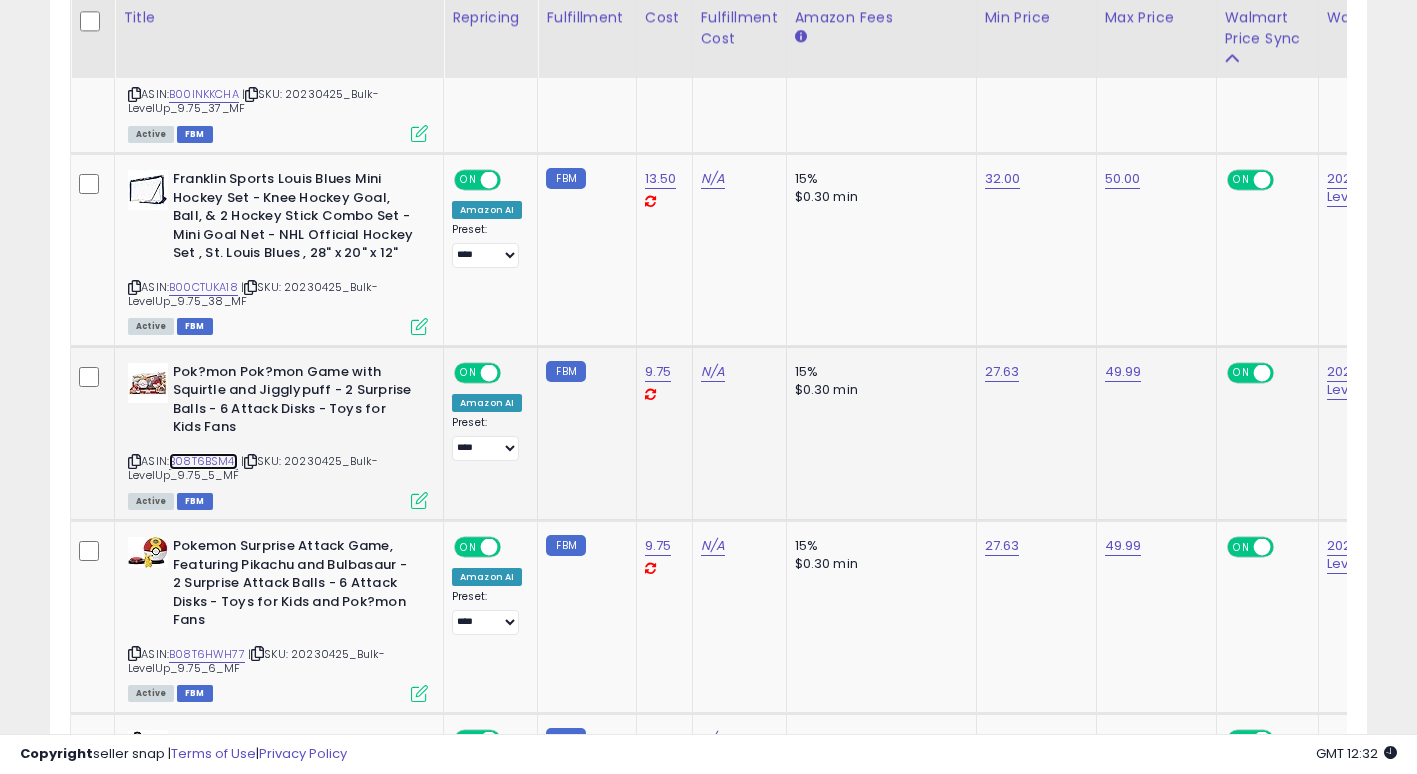 click on "B08T6BSM41" at bounding box center (203, 461) 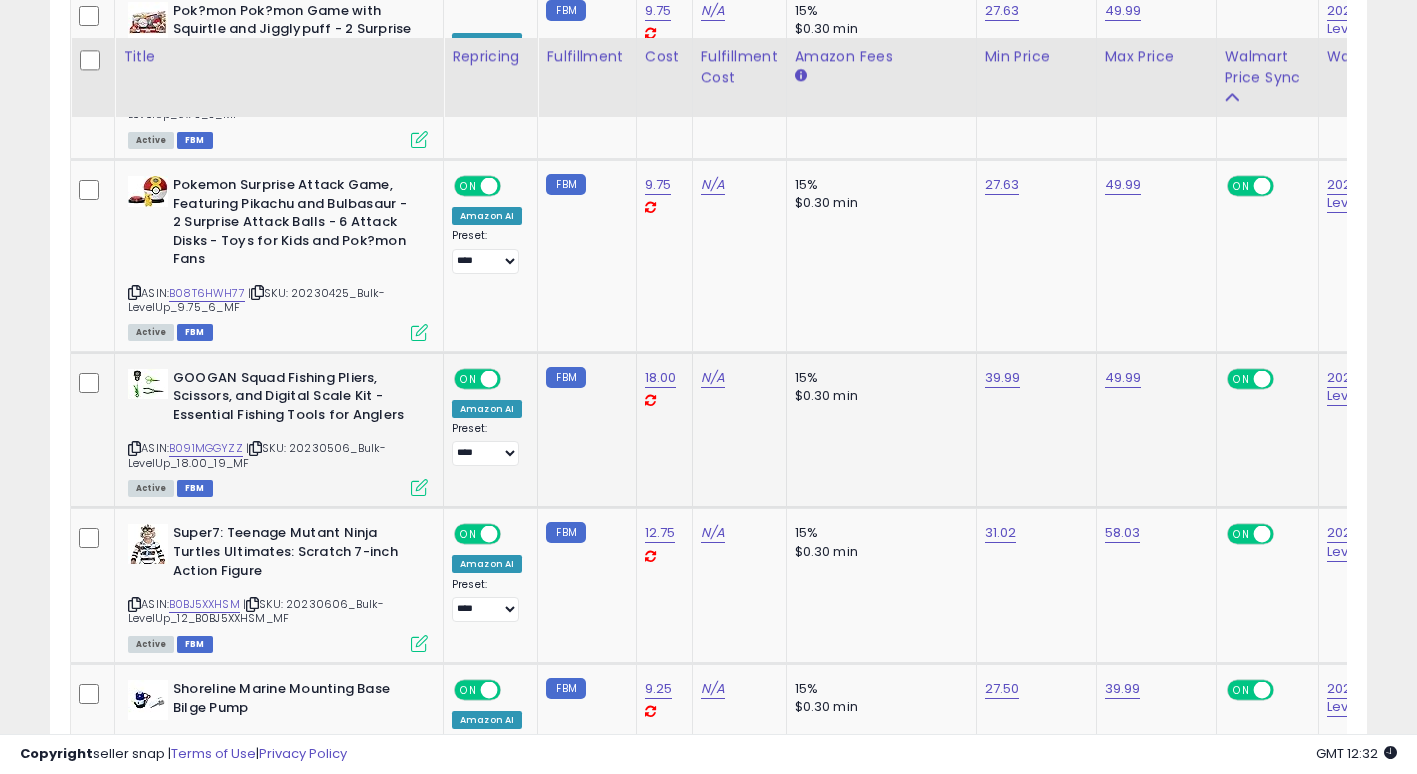 scroll, scrollTop: 3000, scrollLeft: 0, axis: vertical 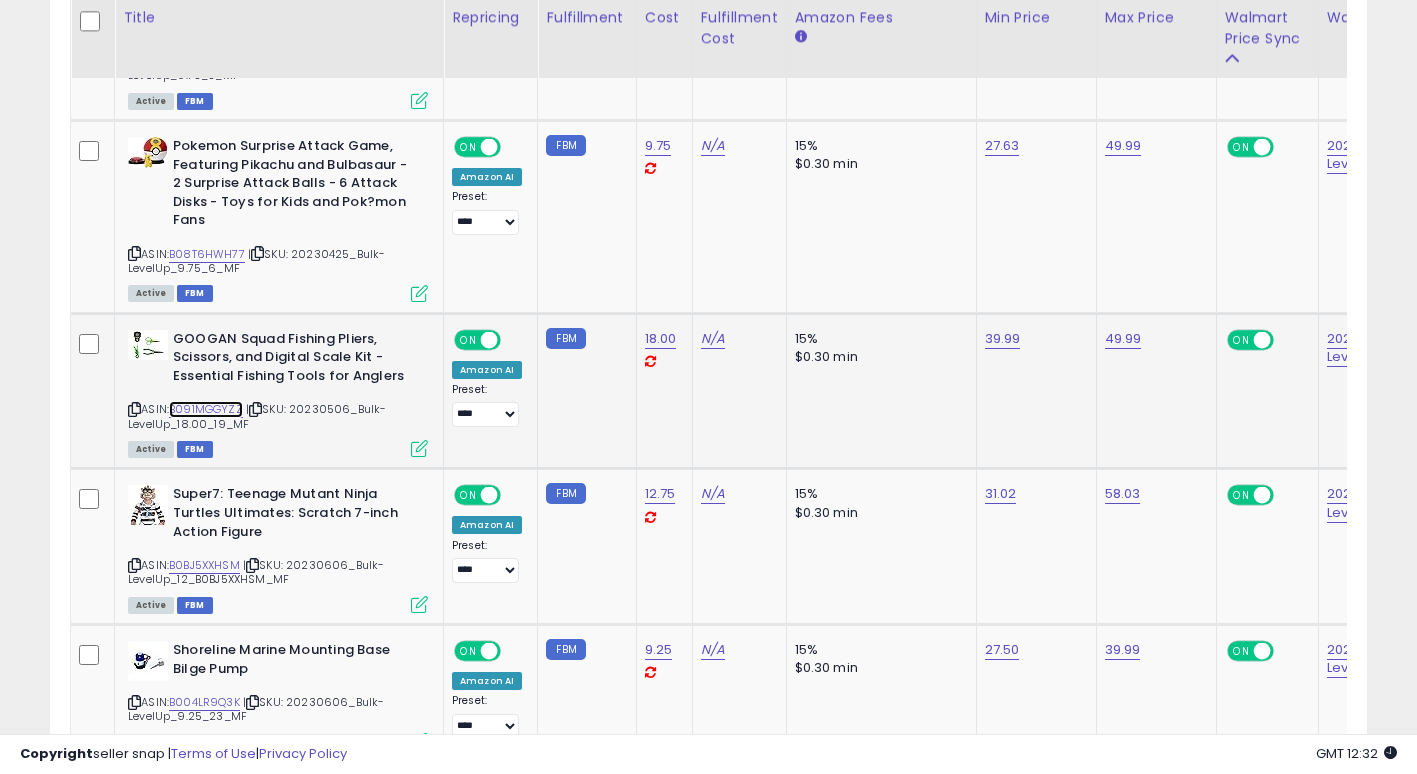 click on "B091MGGYZZ" at bounding box center [206, 409] 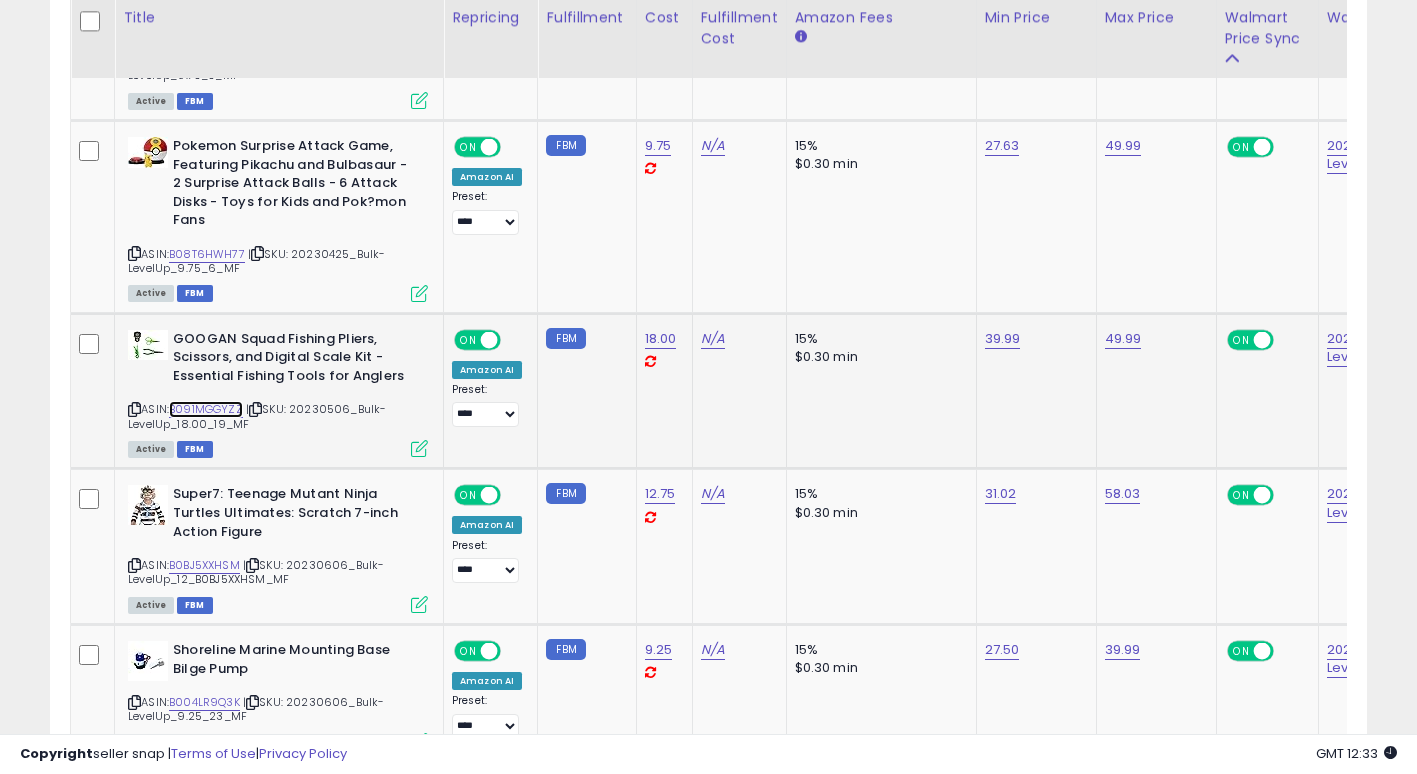 scroll, scrollTop: 3100, scrollLeft: 0, axis: vertical 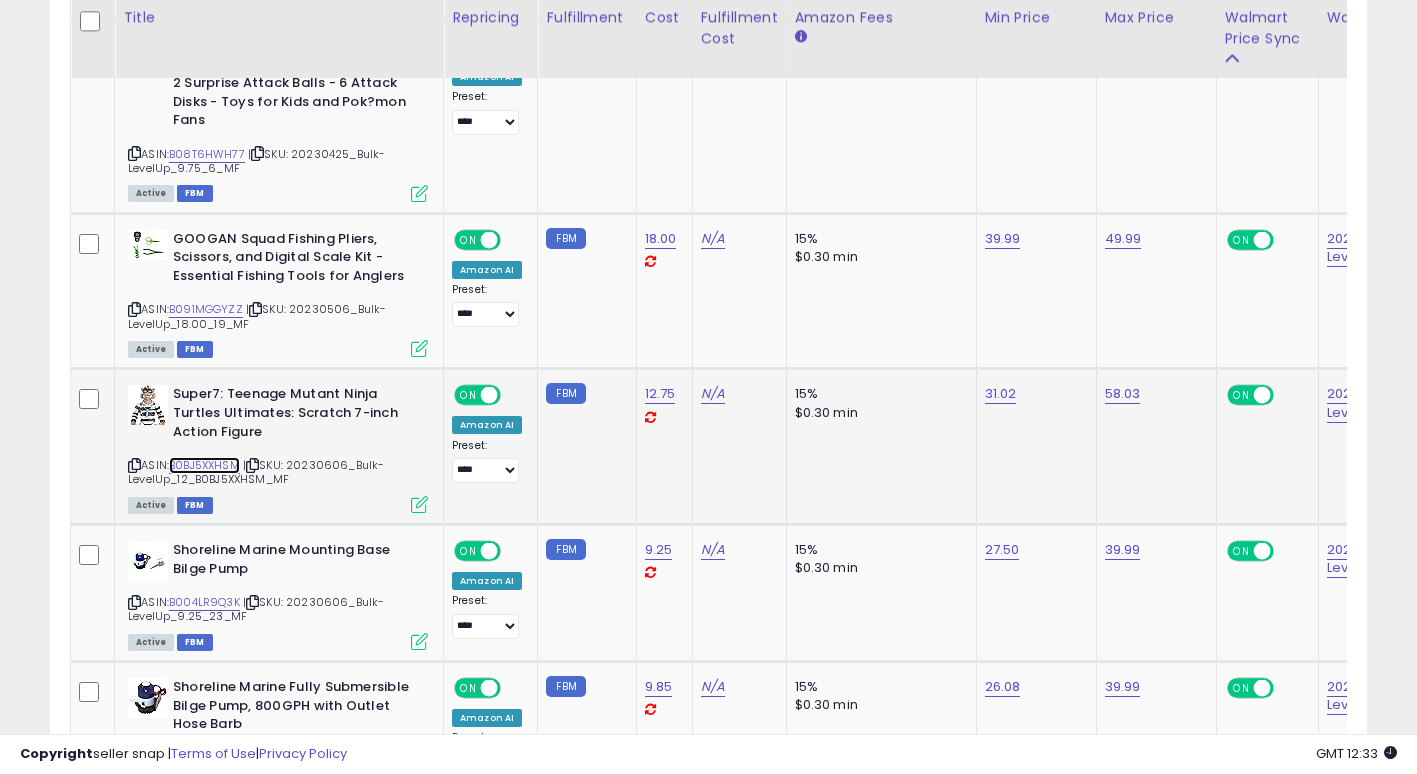 click on "B0BJ5XXHSM" at bounding box center [204, 465] 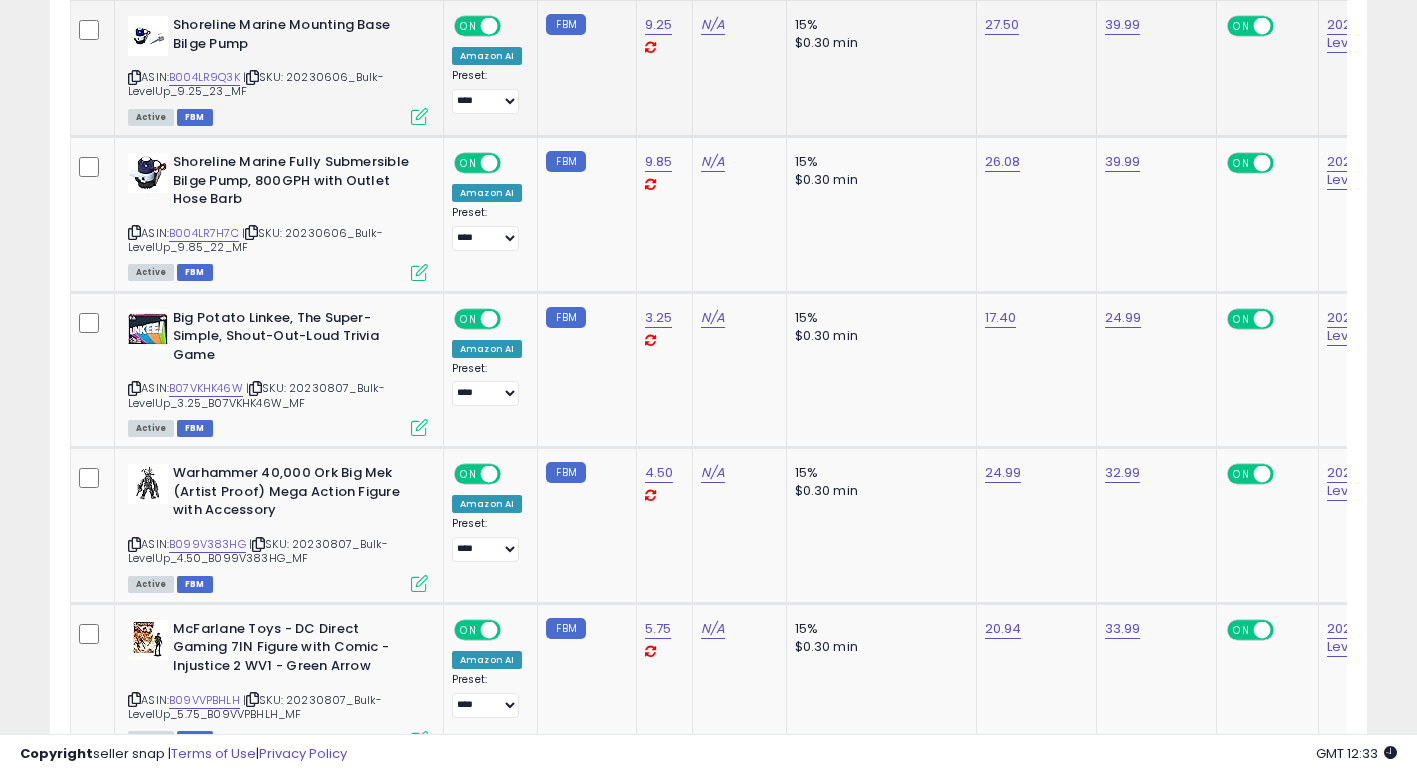 scroll, scrollTop: 3300, scrollLeft: 0, axis: vertical 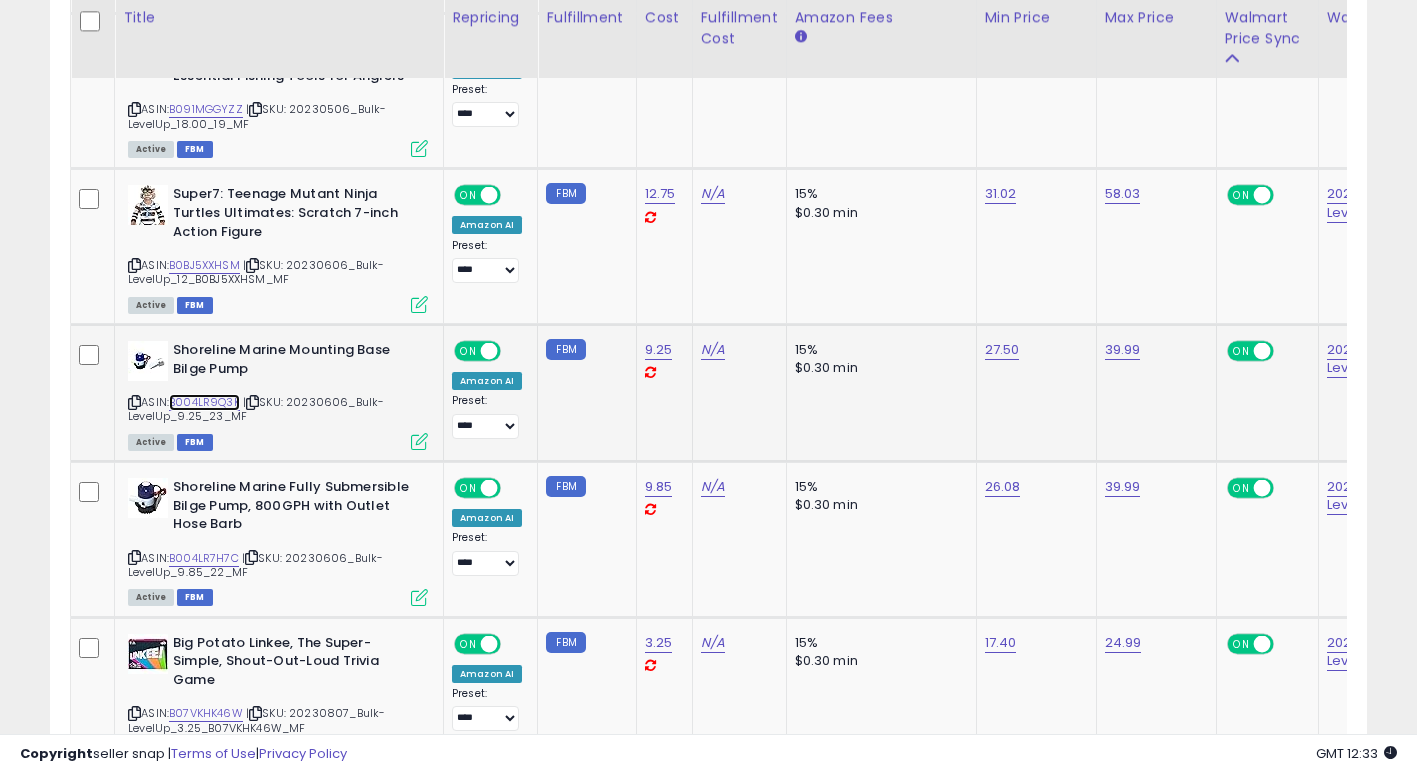 click on "B004LR9Q3K" at bounding box center (204, 402) 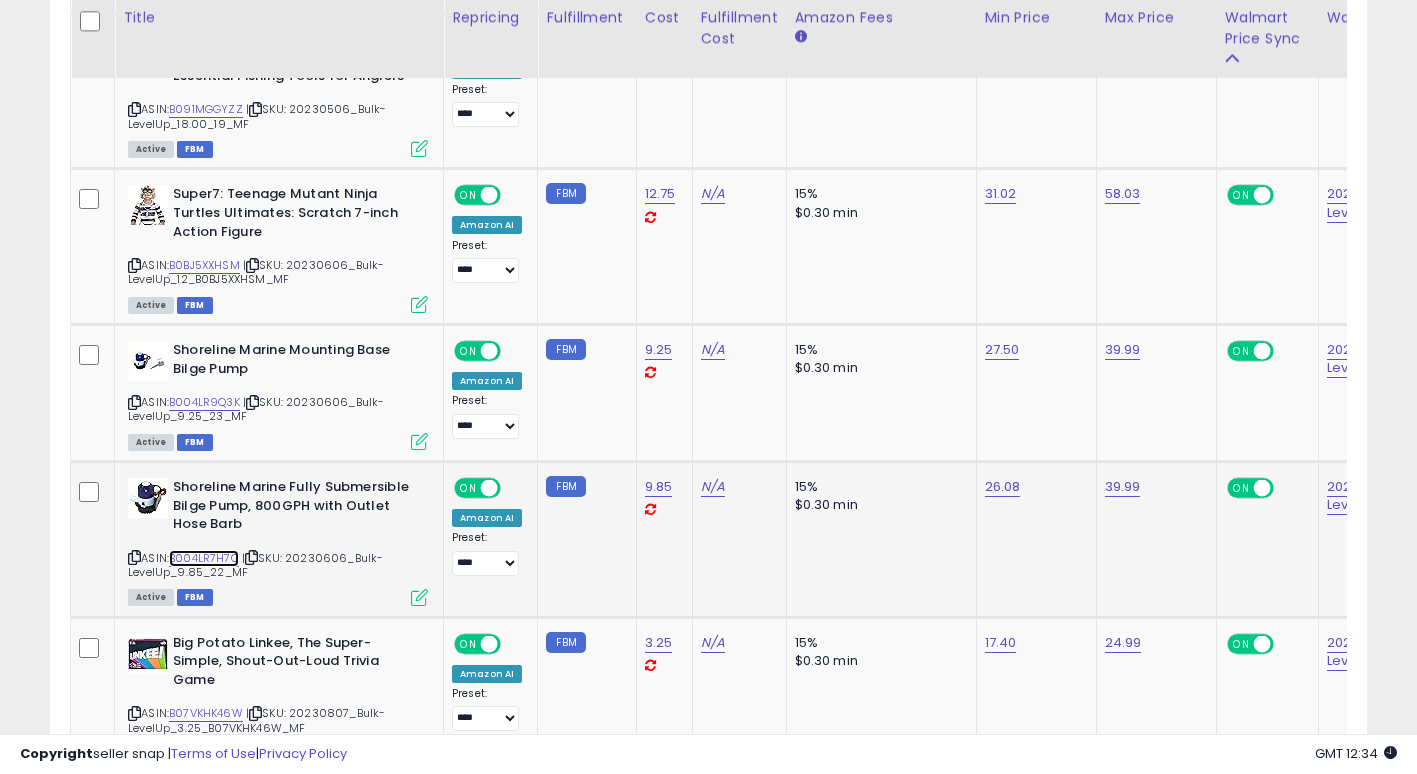 click on "B004LR7H7C" at bounding box center [204, 558] 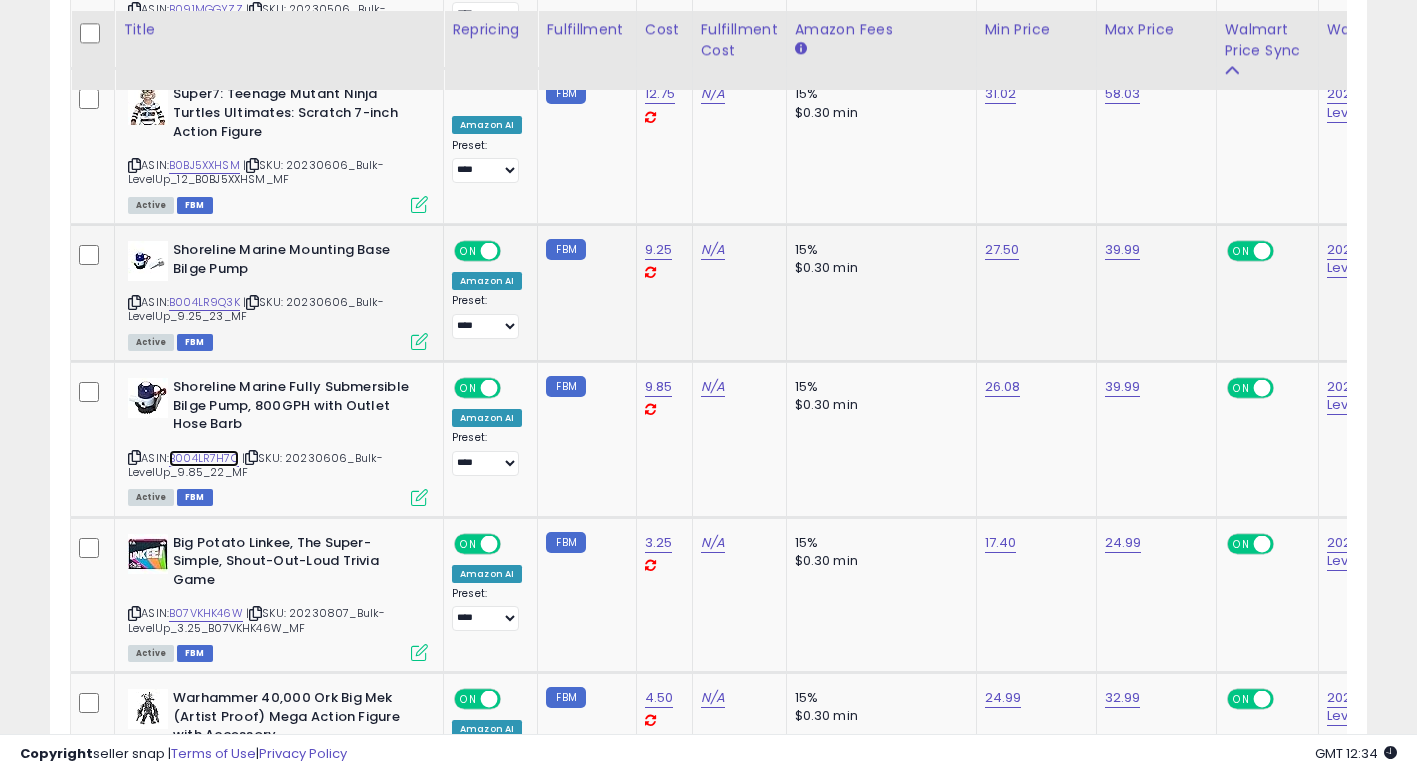 scroll, scrollTop: 3500, scrollLeft: 0, axis: vertical 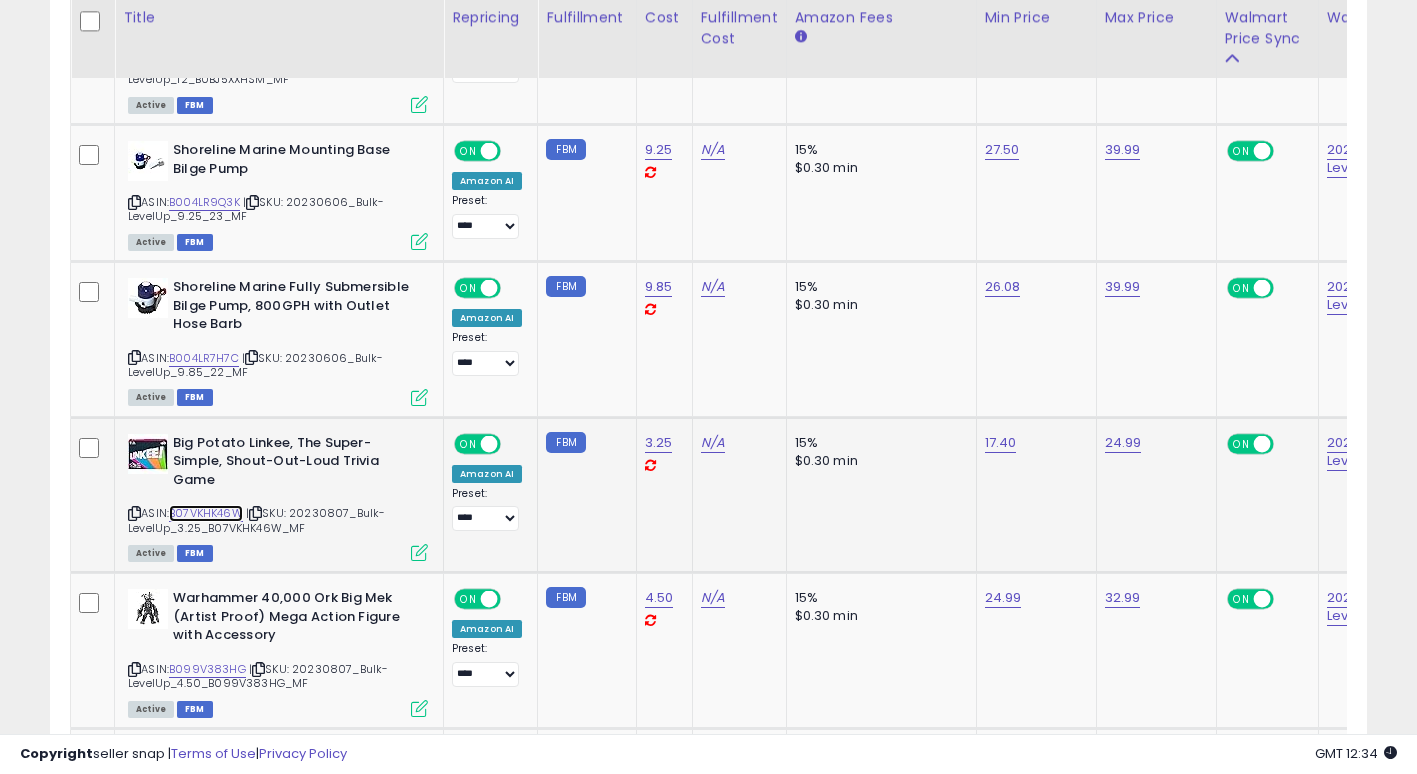 click on "B07VKHK46W" at bounding box center (206, 513) 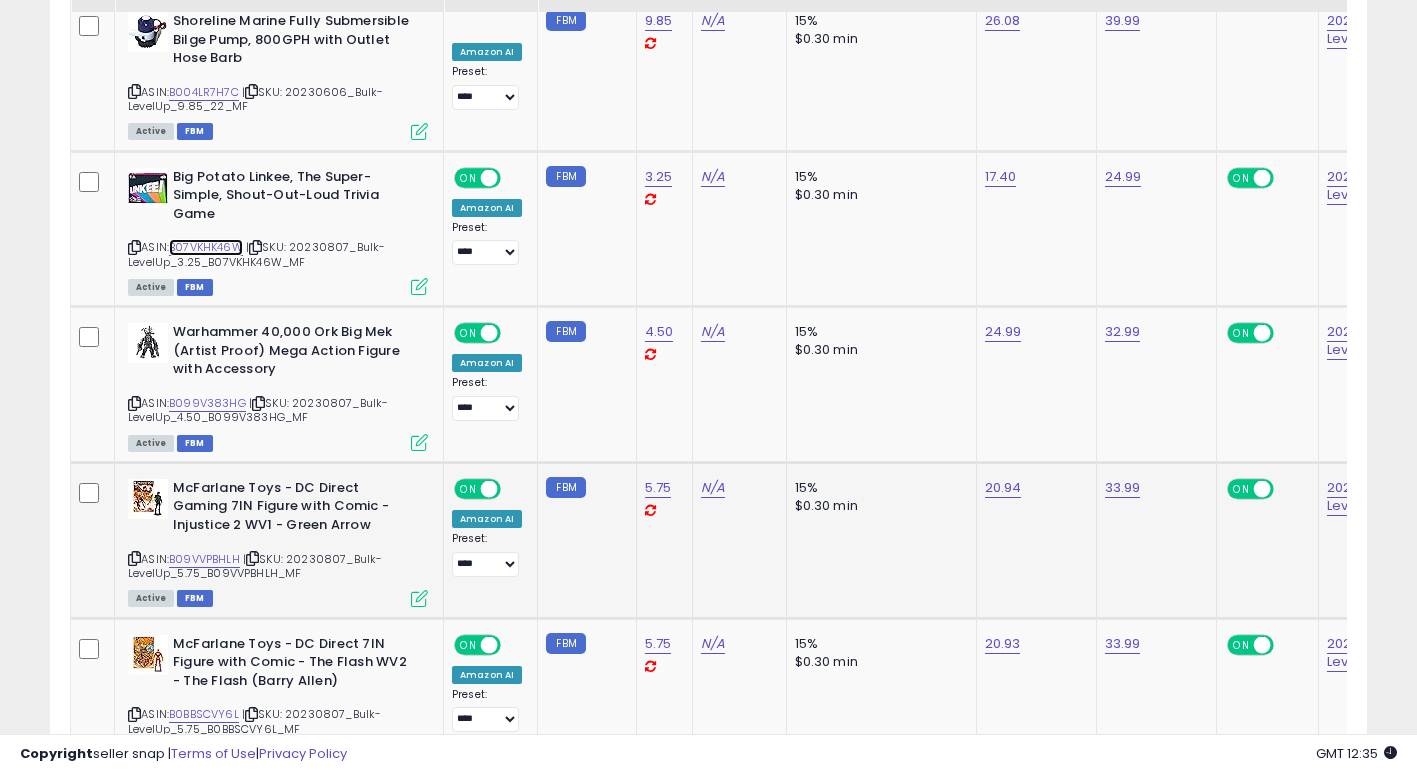 scroll, scrollTop: 3800, scrollLeft: 0, axis: vertical 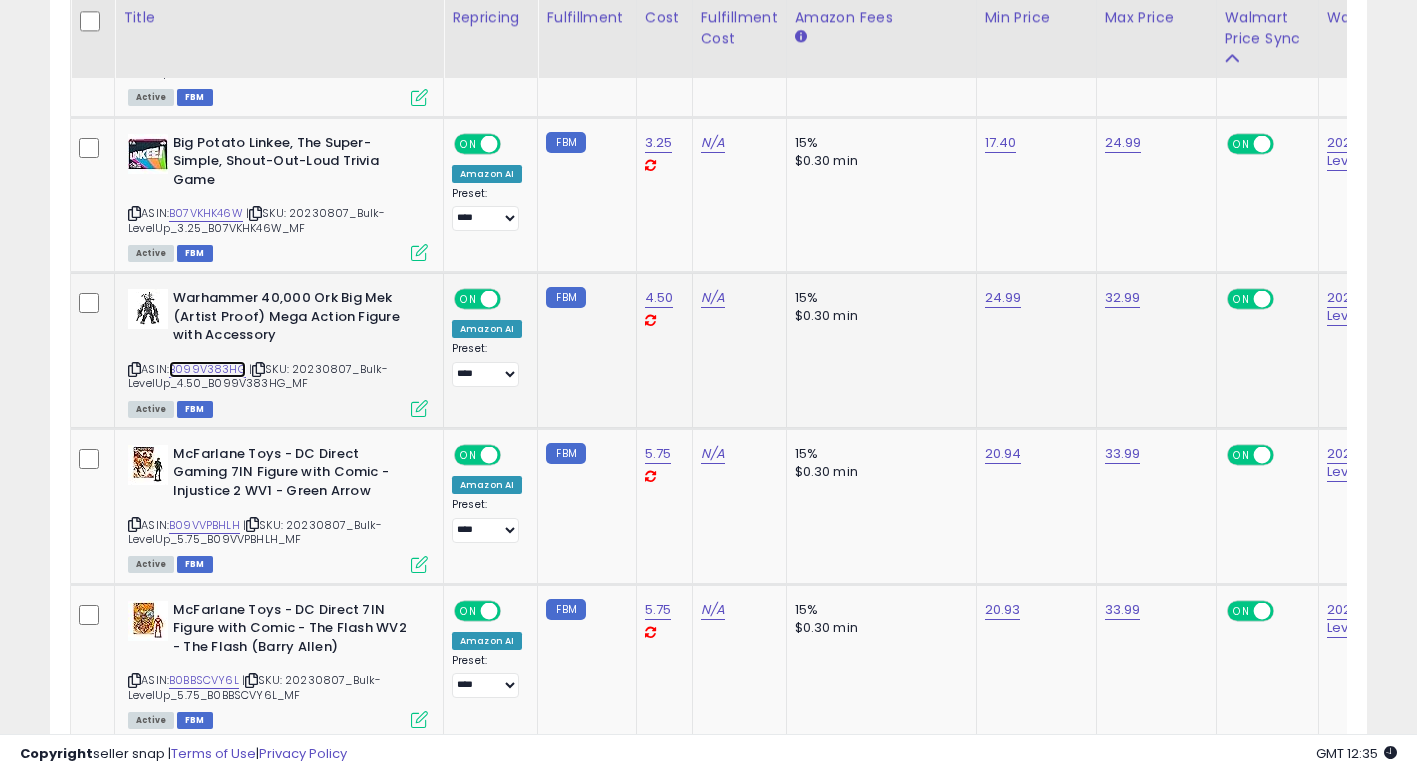 click on "B099V383HG" at bounding box center (207, 369) 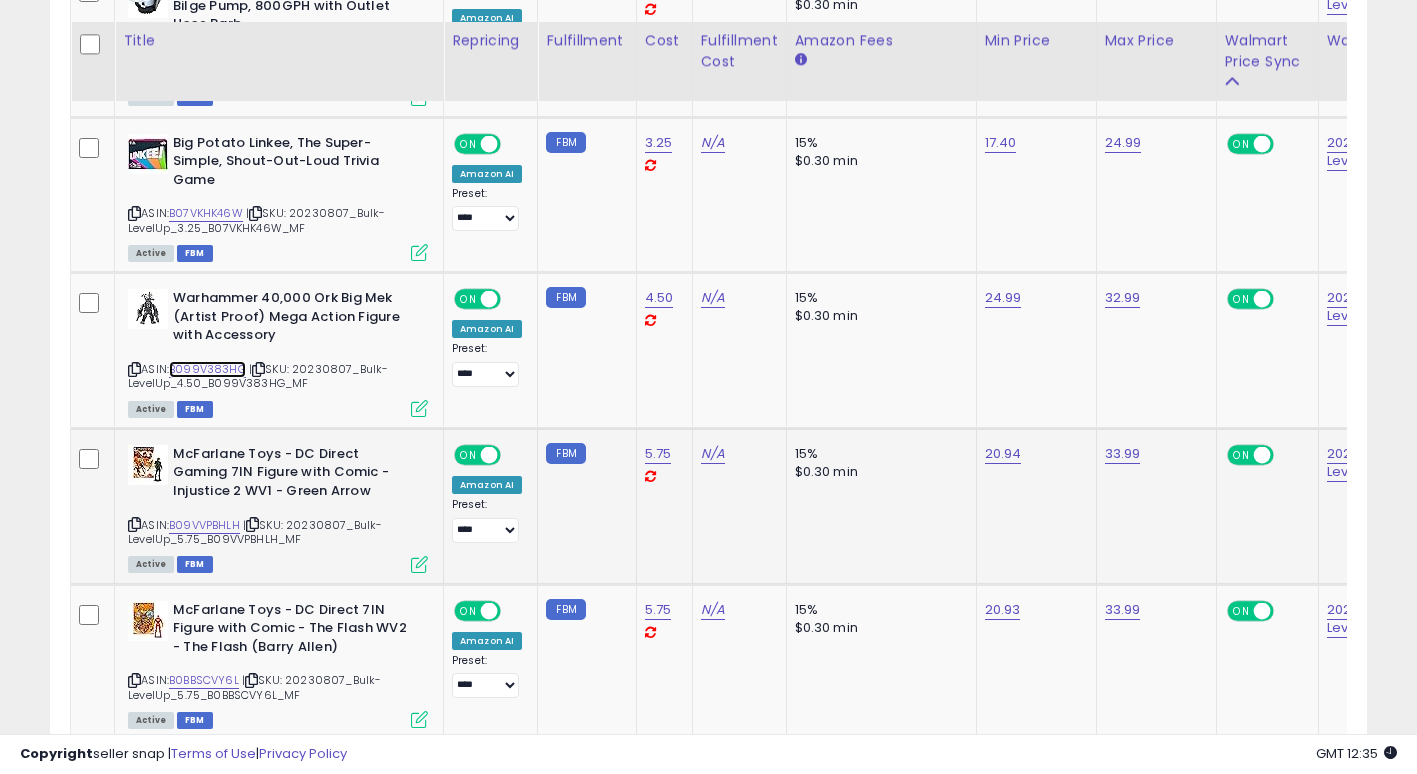 scroll, scrollTop: 3900, scrollLeft: 0, axis: vertical 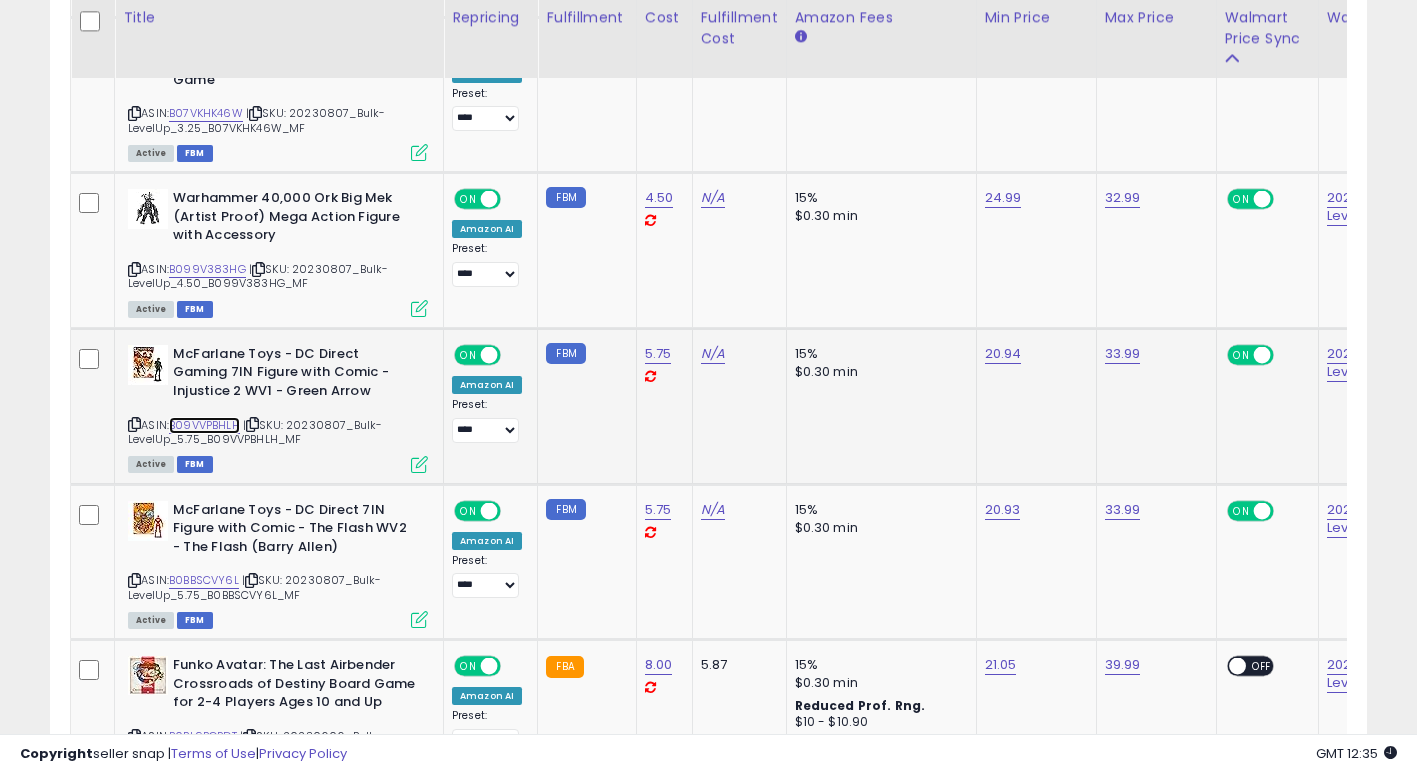 click on "B09VVPBHLH" at bounding box center [204, 425] 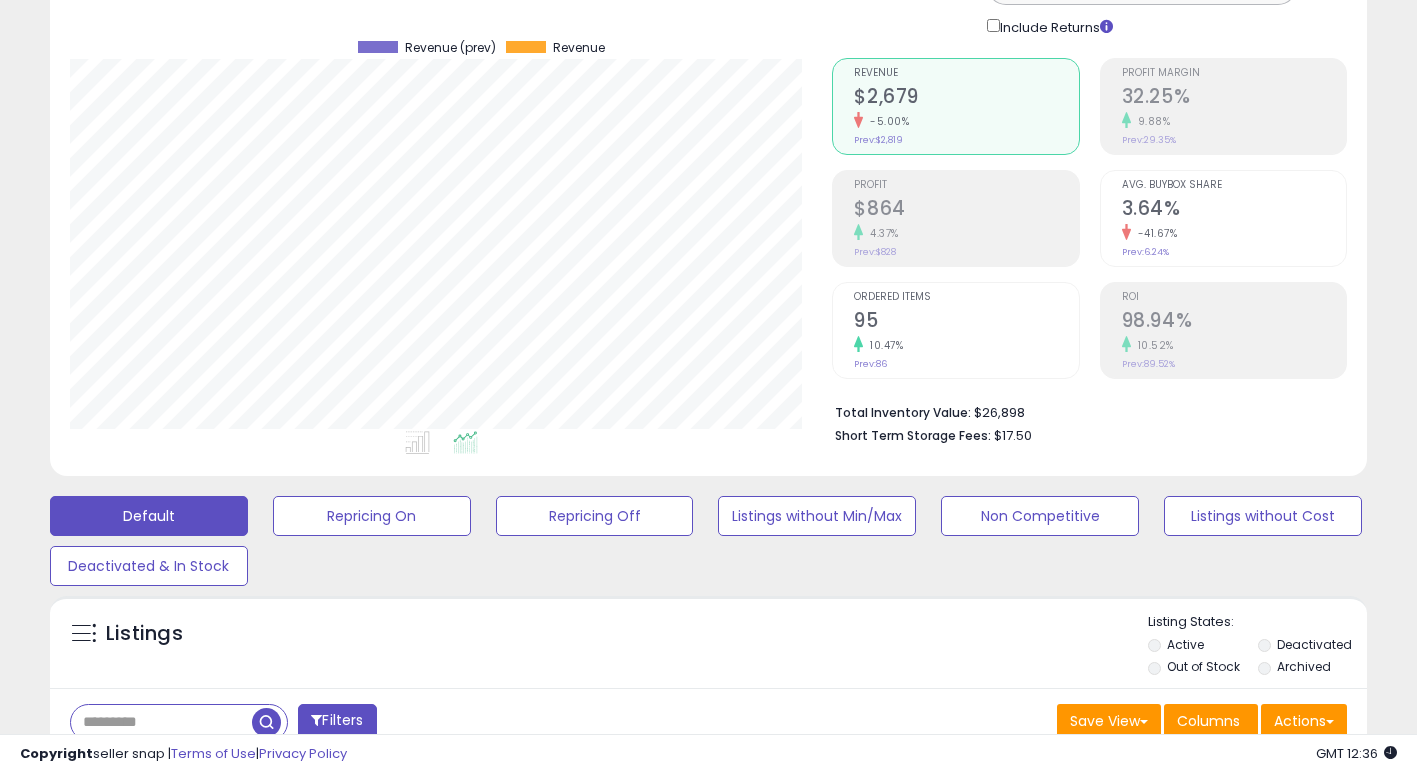 scroll, scrollTop: 0, scrollLeft: 0, axis: both 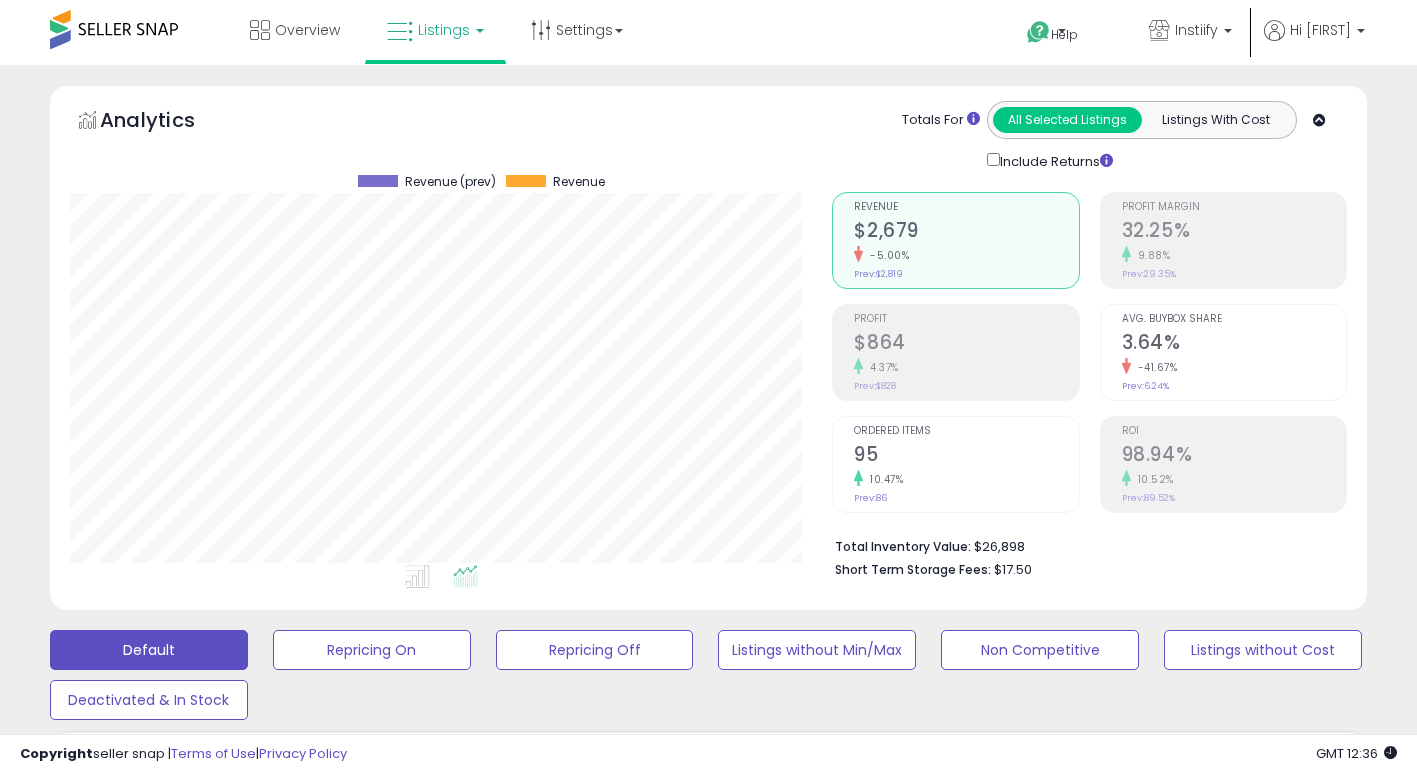click on "Analytics
Totals For
All Selected Listings
Listings With Cost
Include Returns" at bounding box center (708, 136) 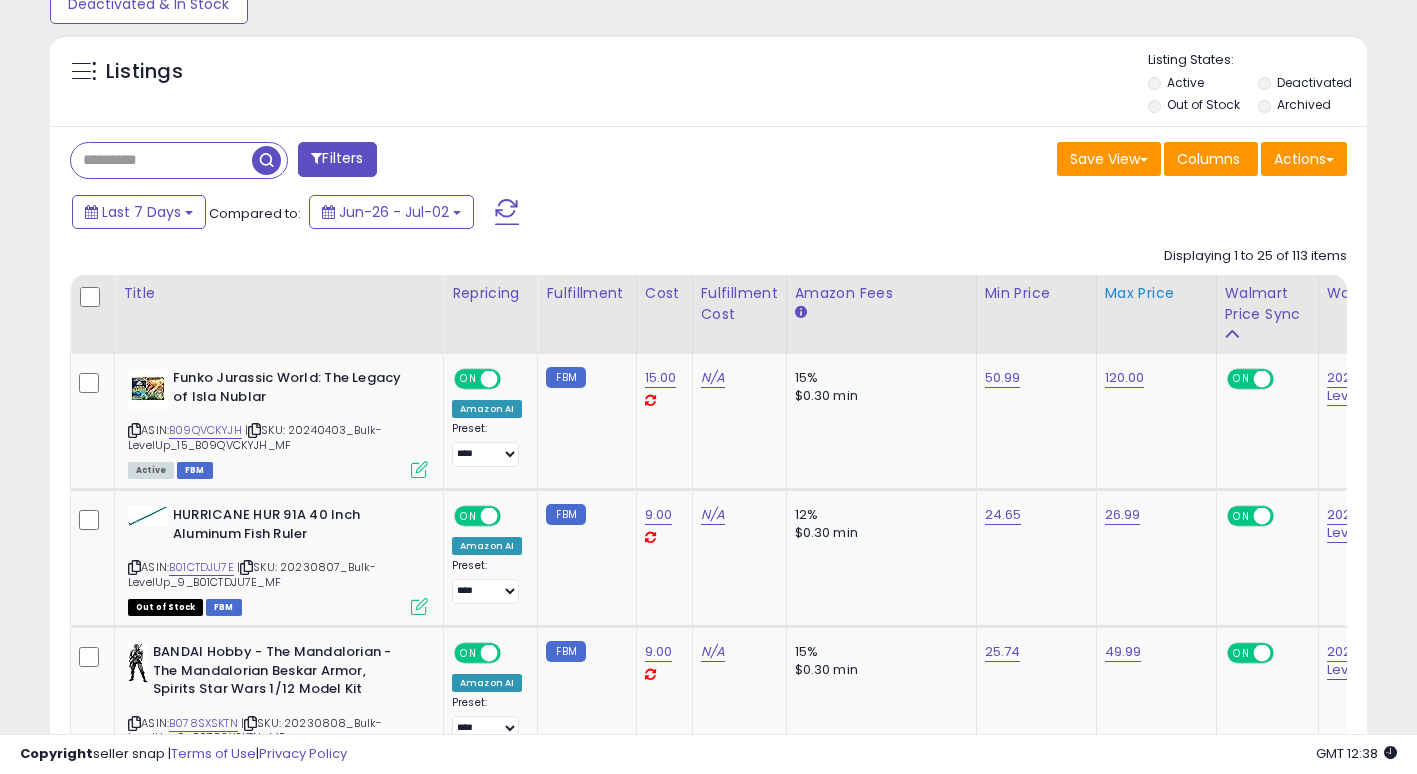 scroll, scrollTop: 700, scrollLeft: 0, axis: vertical 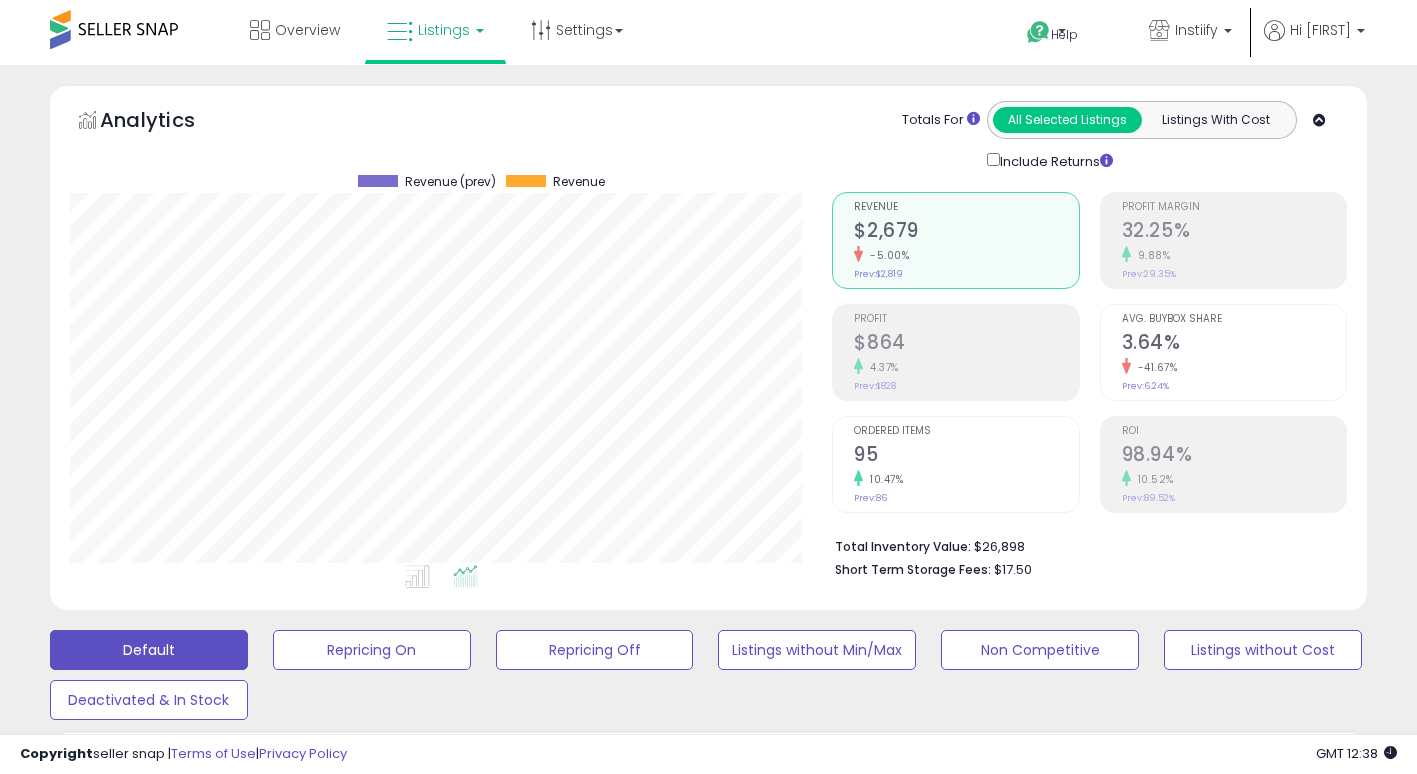 click on "Analytics
Totals For
All Selected Listings
Listings With Cost
Include Returns" at bounding box center (708, 352) 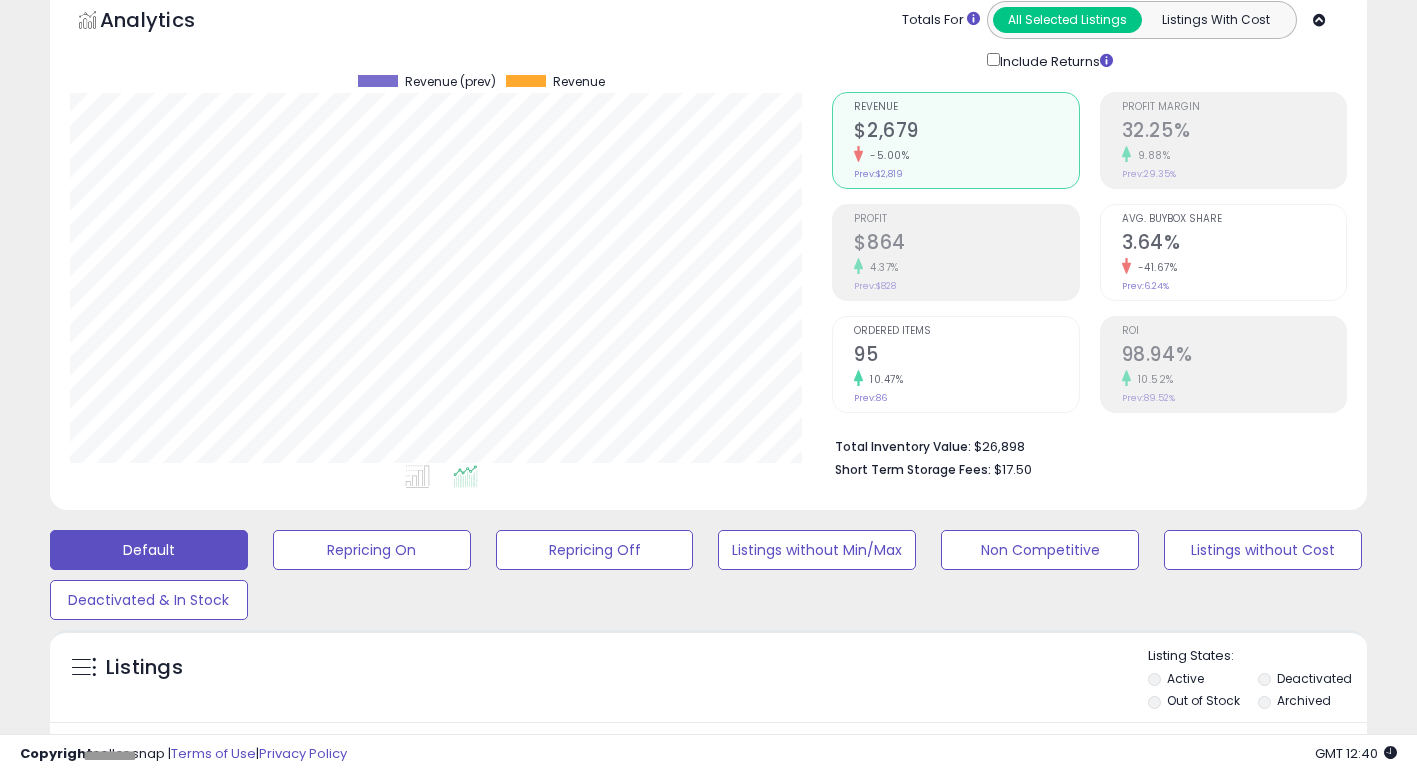scroll, scrollTop: 0, scrollLeft: 0, axis: both 